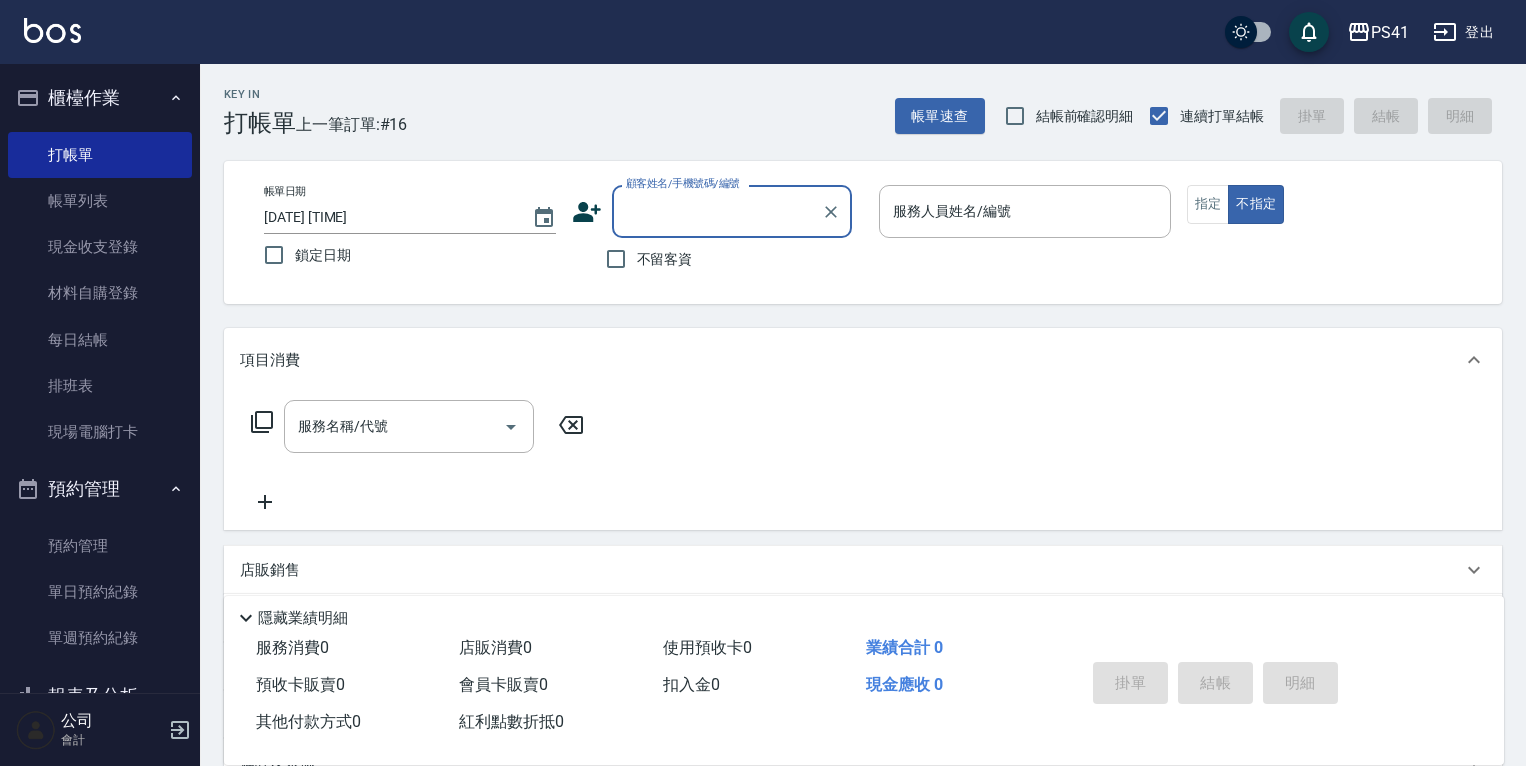 scroll, scrollTop: 0, scrollLeft: 0, axis: both 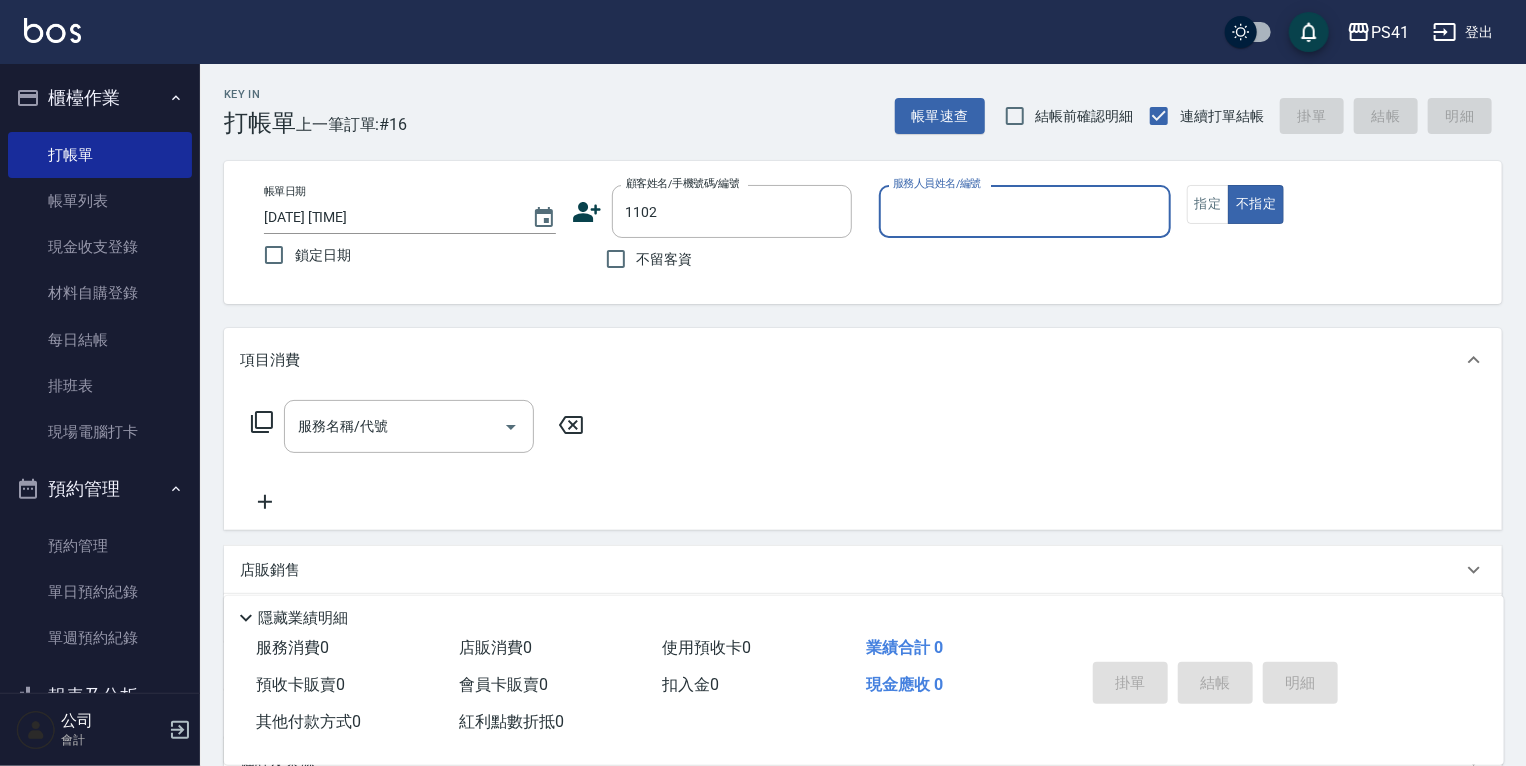 type on "[FIRST] [LAST]/[PHONE]/[NUMBER]" 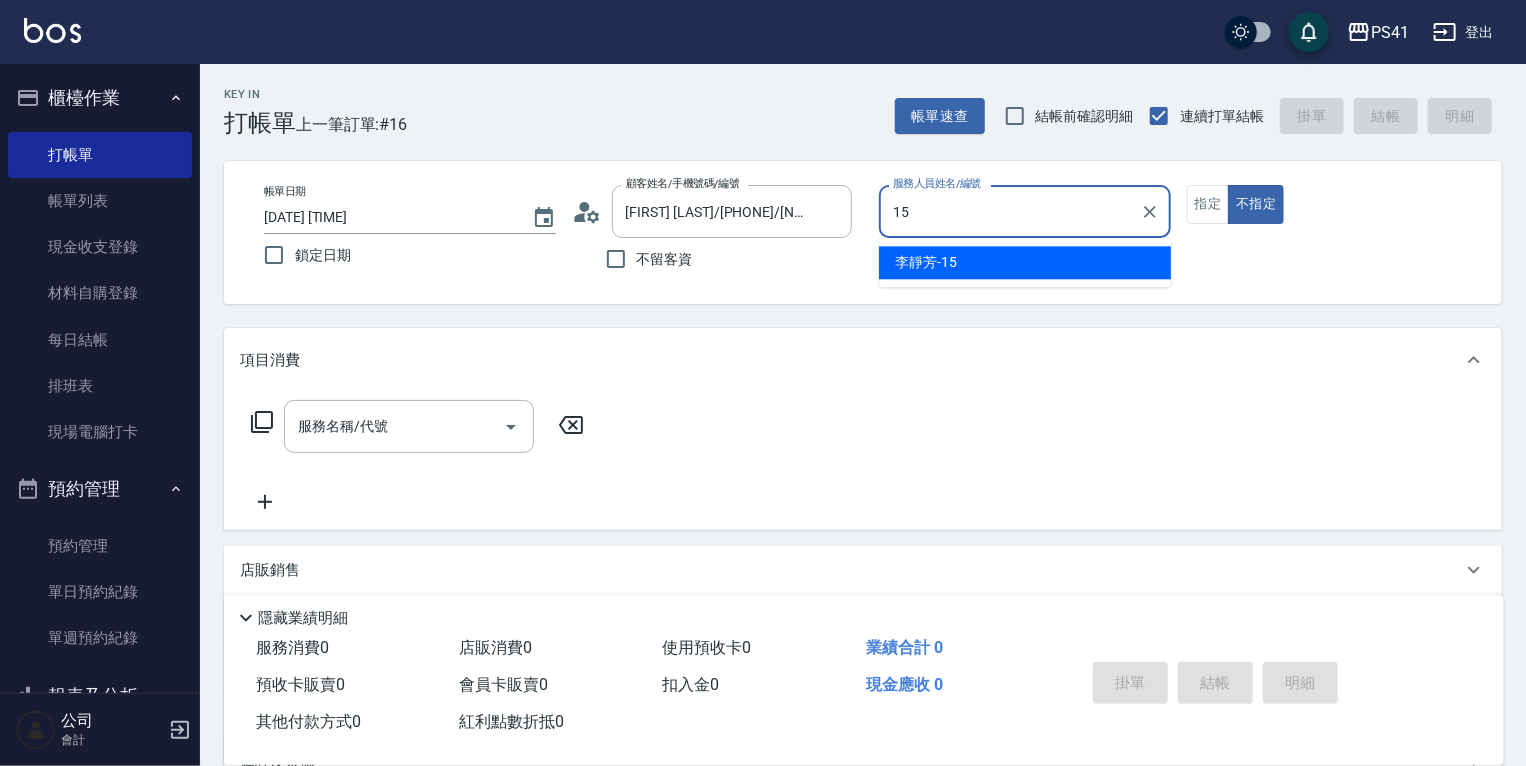 type on "[FIRST] [LAST]-[NUMBER]" 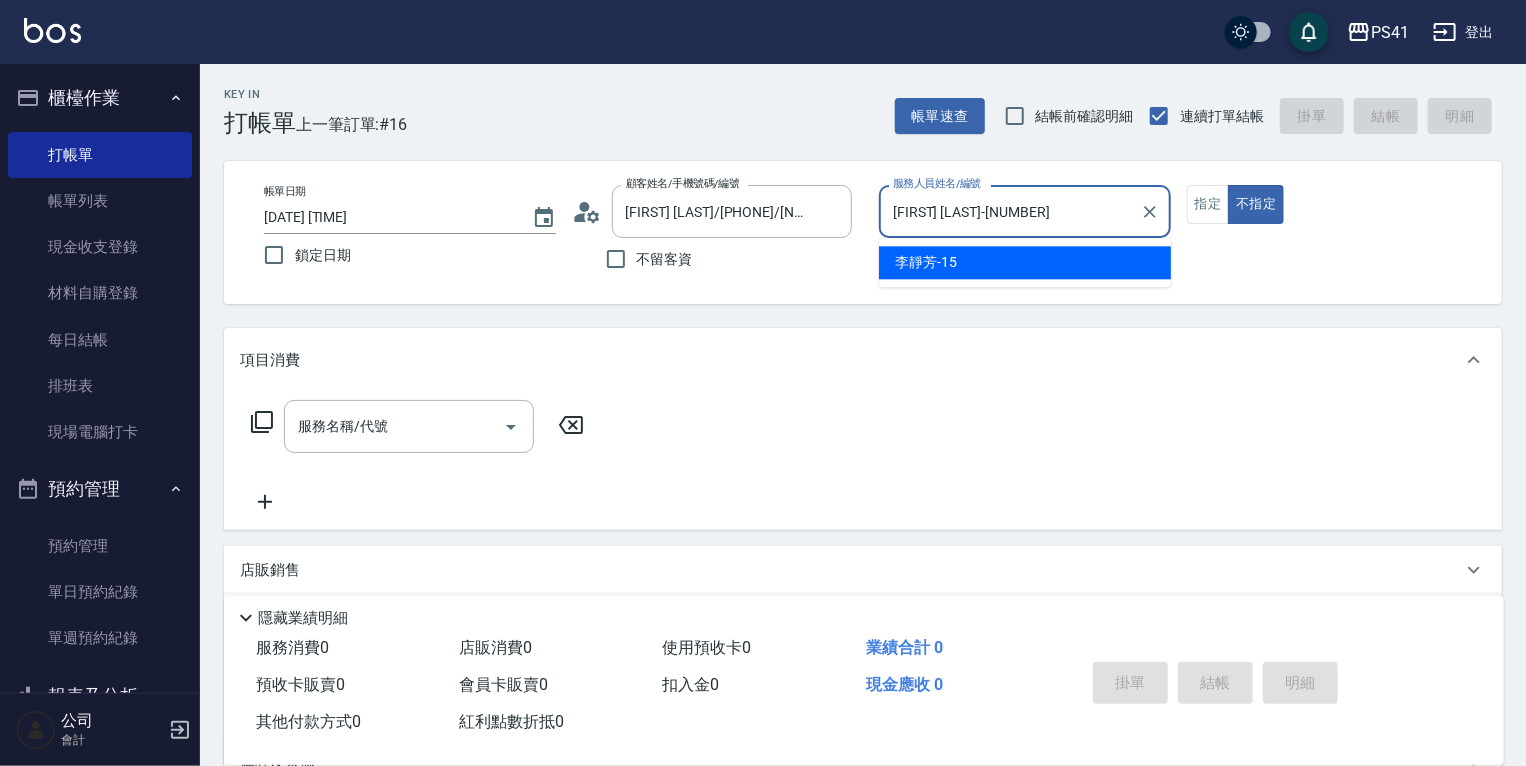 type on "false" 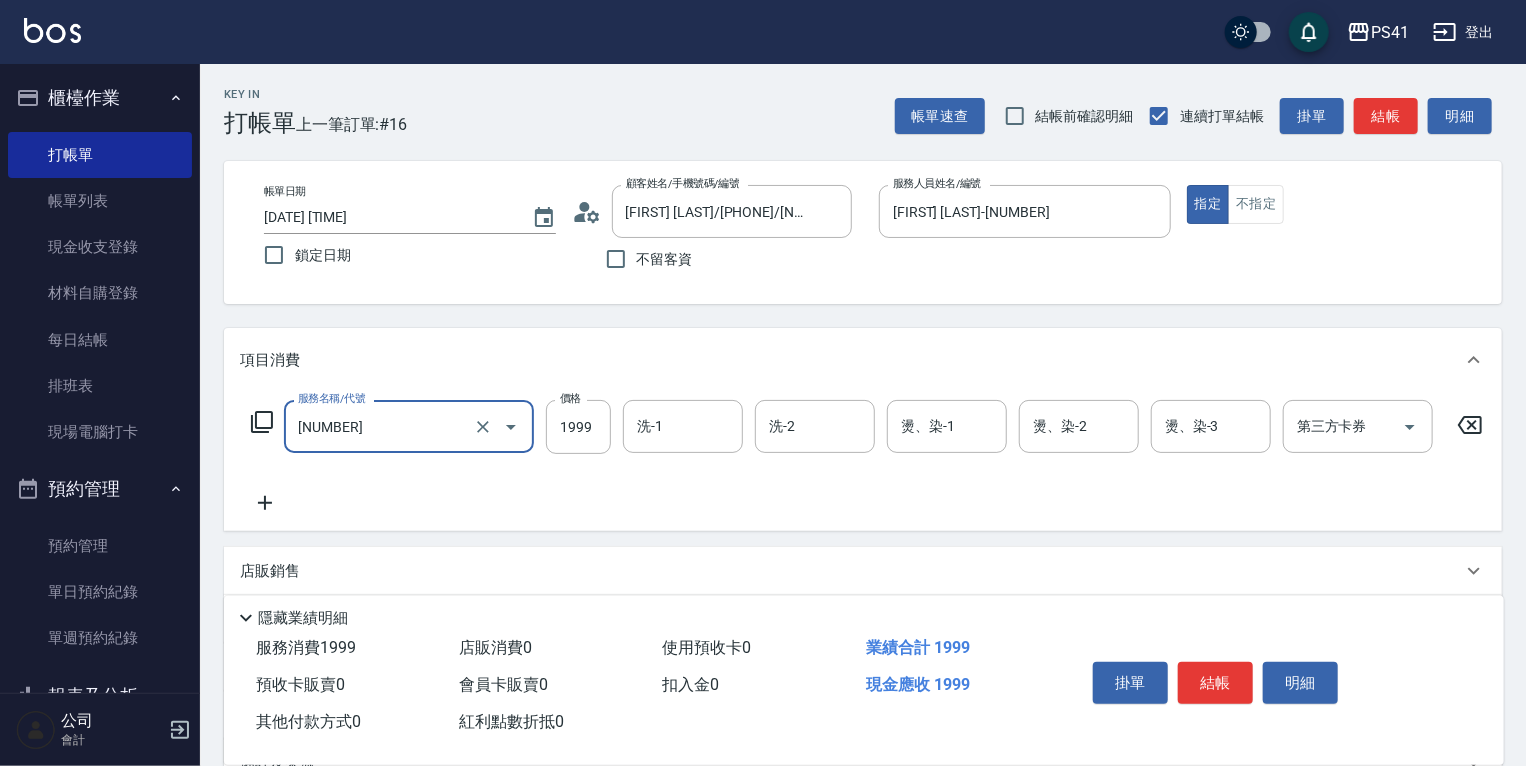 type on "1999以下燙髮(31999)" 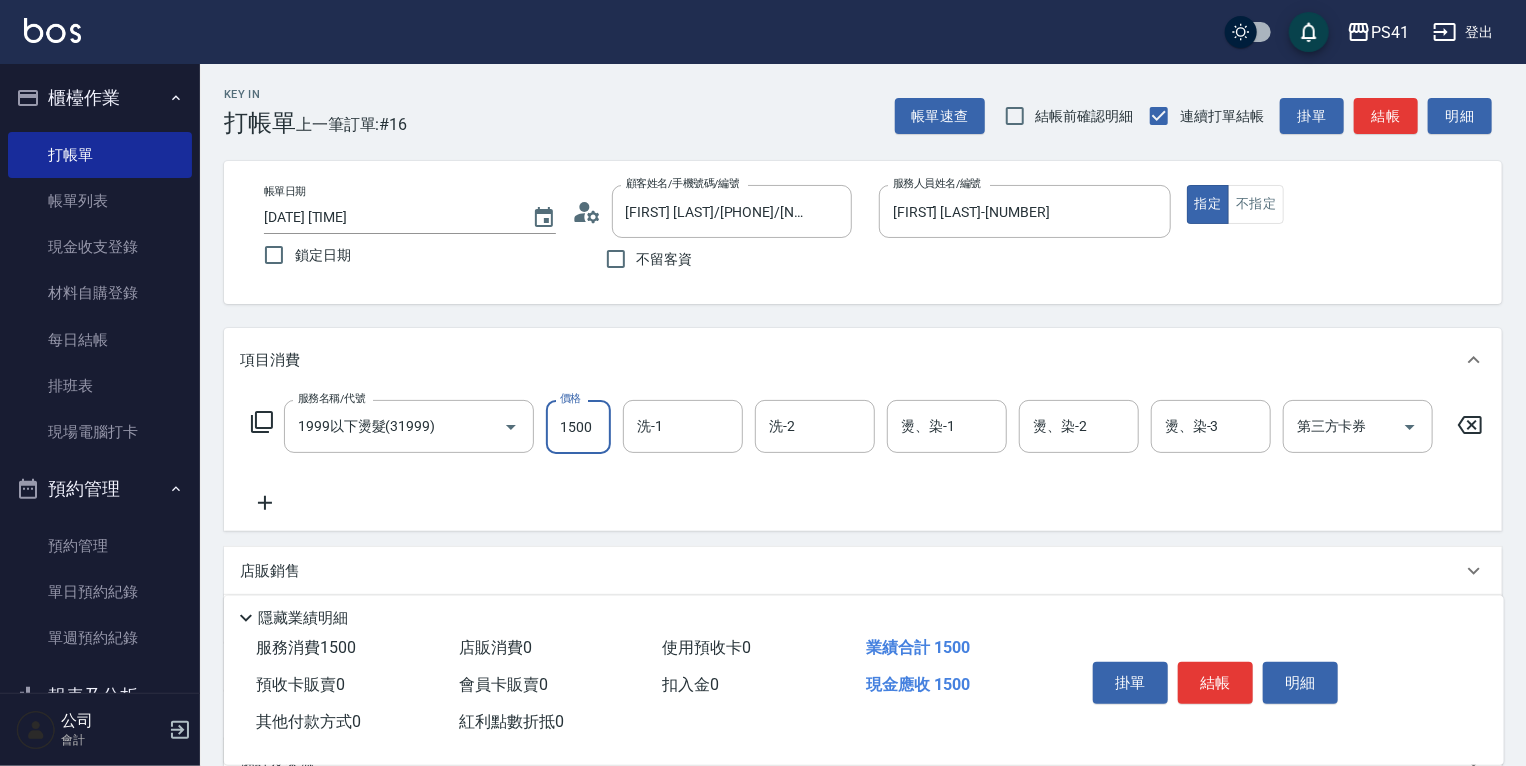 type on "1500" 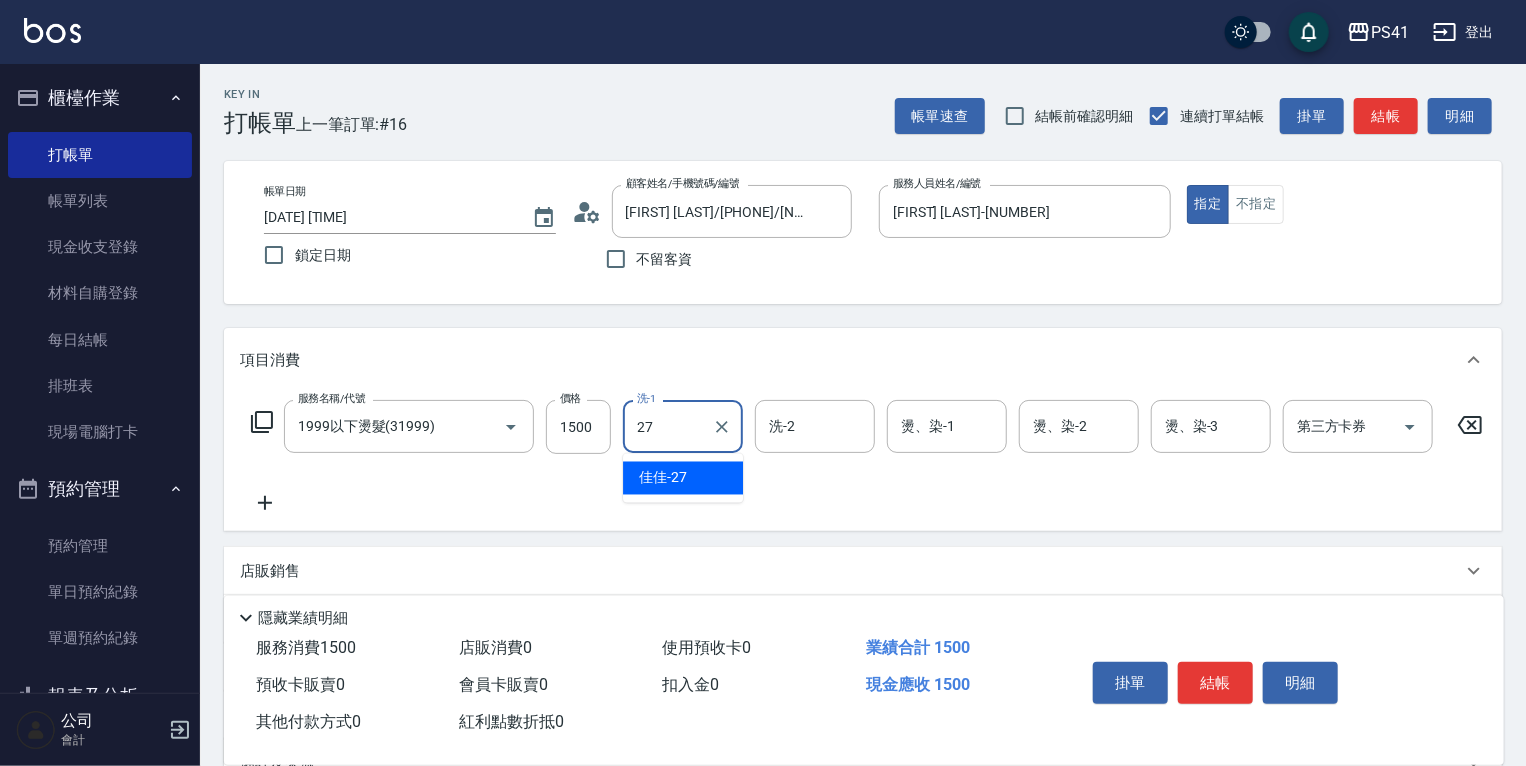 type on "佳佳-27" 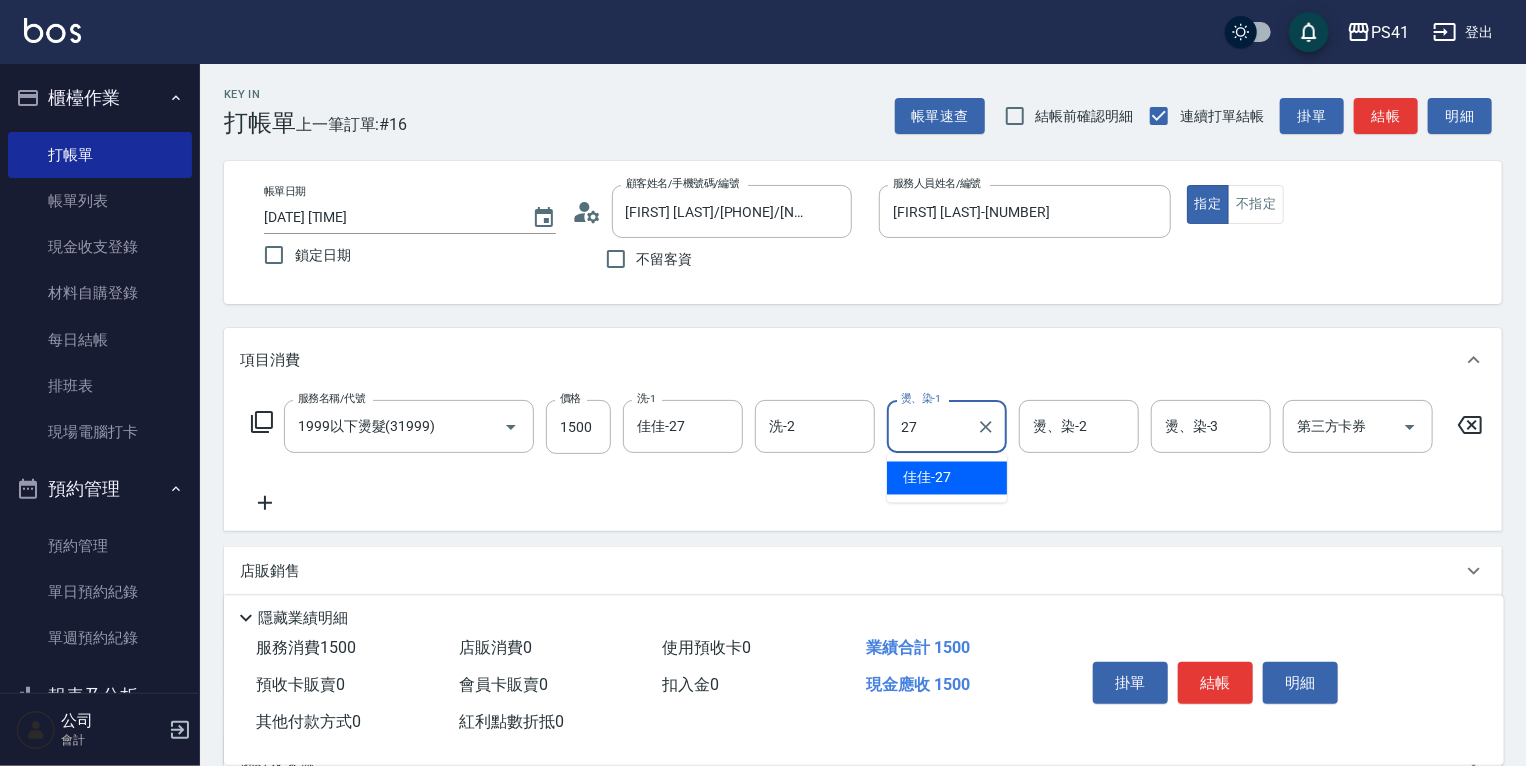 type on "佳佳-27" 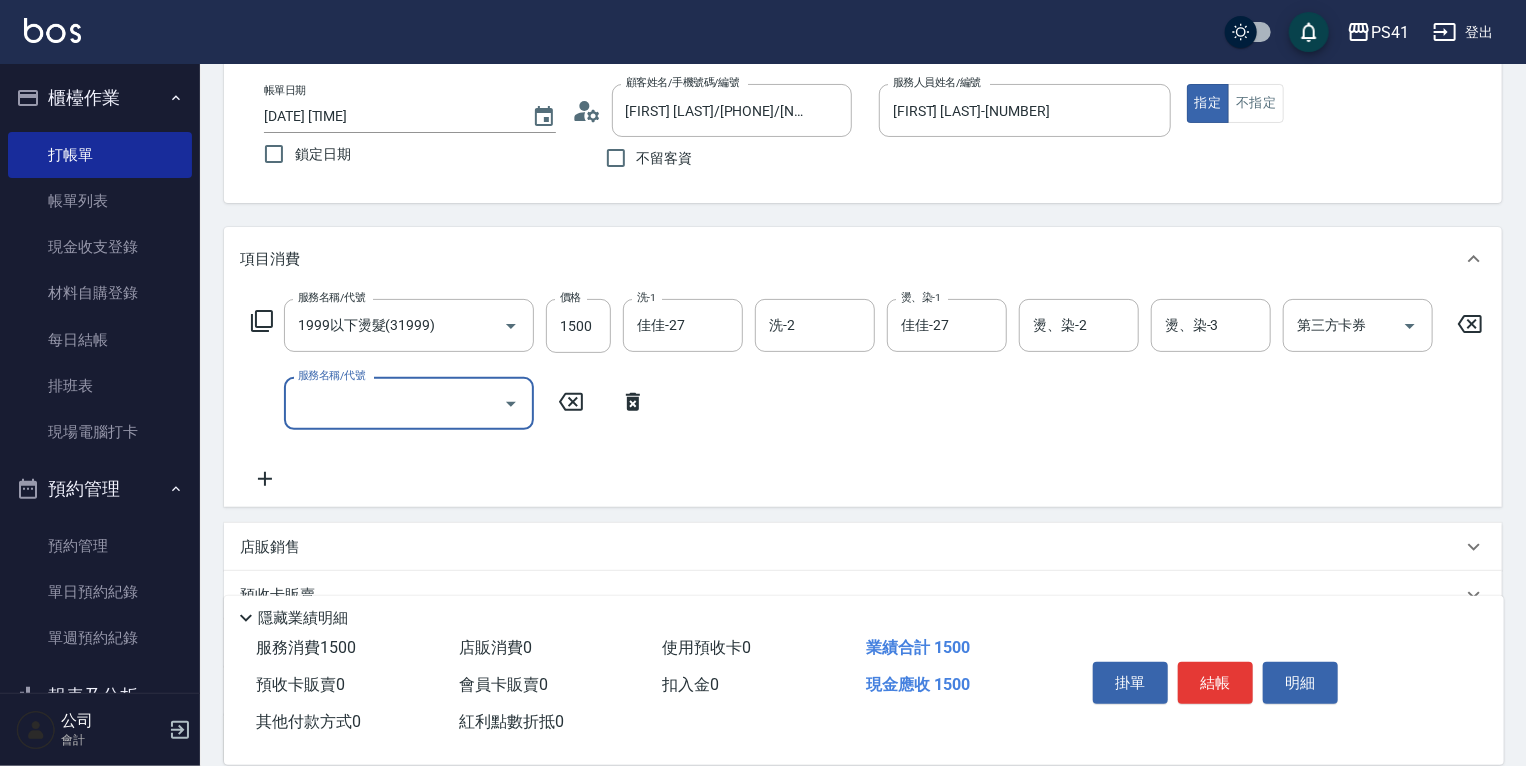 scroll, scrollTop: 300, scrollLeft: 0, axis: vertical 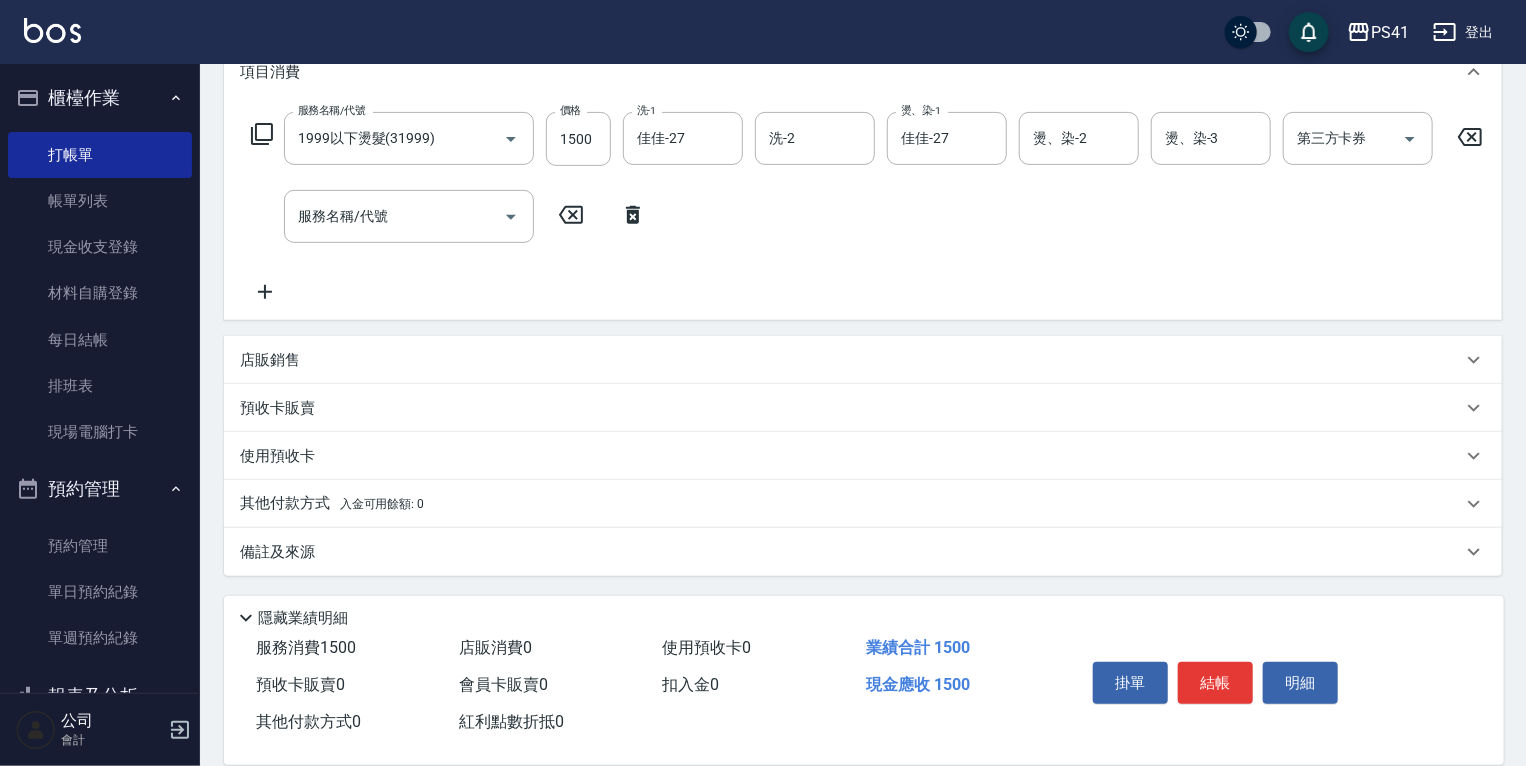 click on "其他付款方式 入金可用餘額: 0" at bounding box center [332, 504] 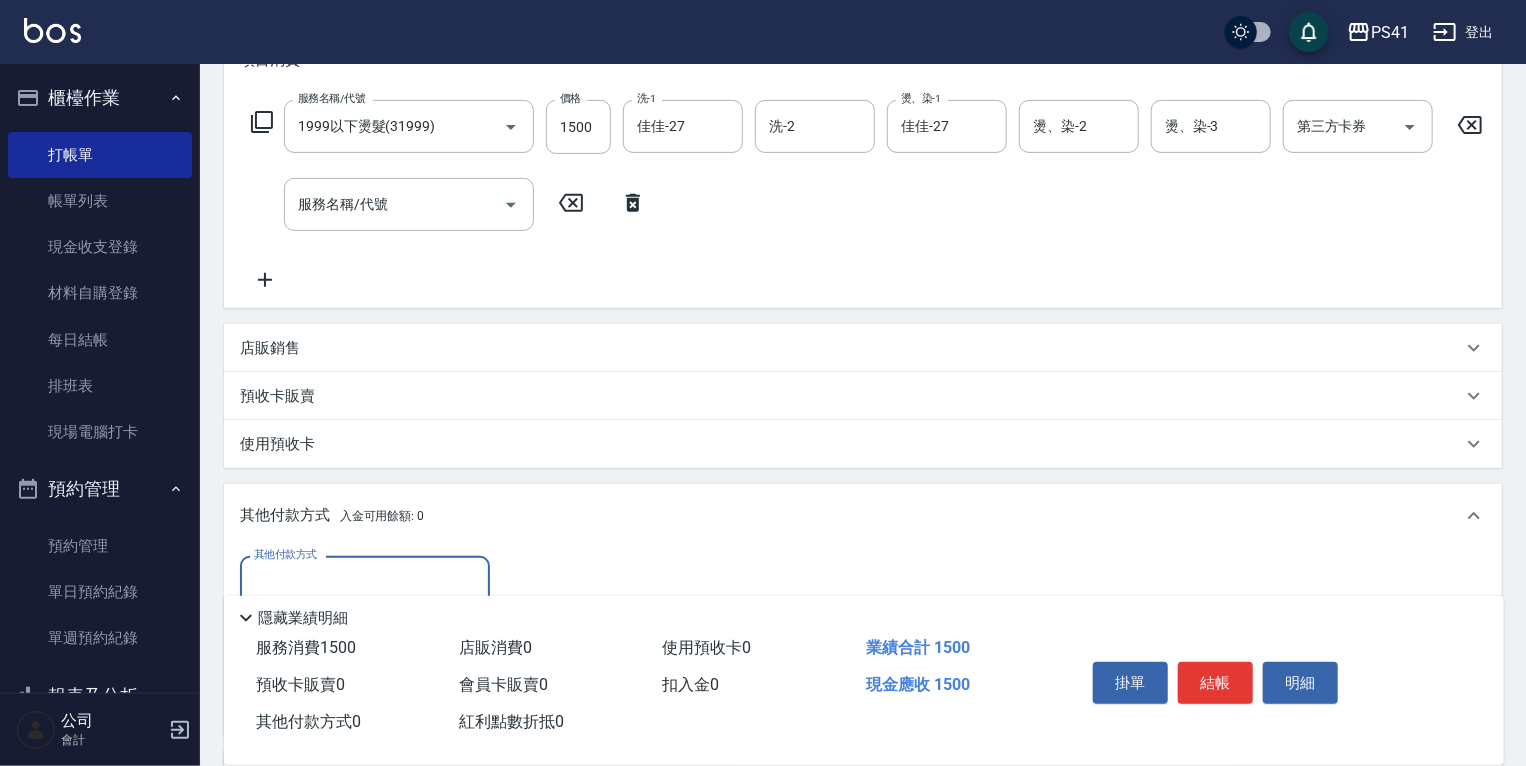 scroll, scrollTop: 0, scrollLeft: 0, axis: both 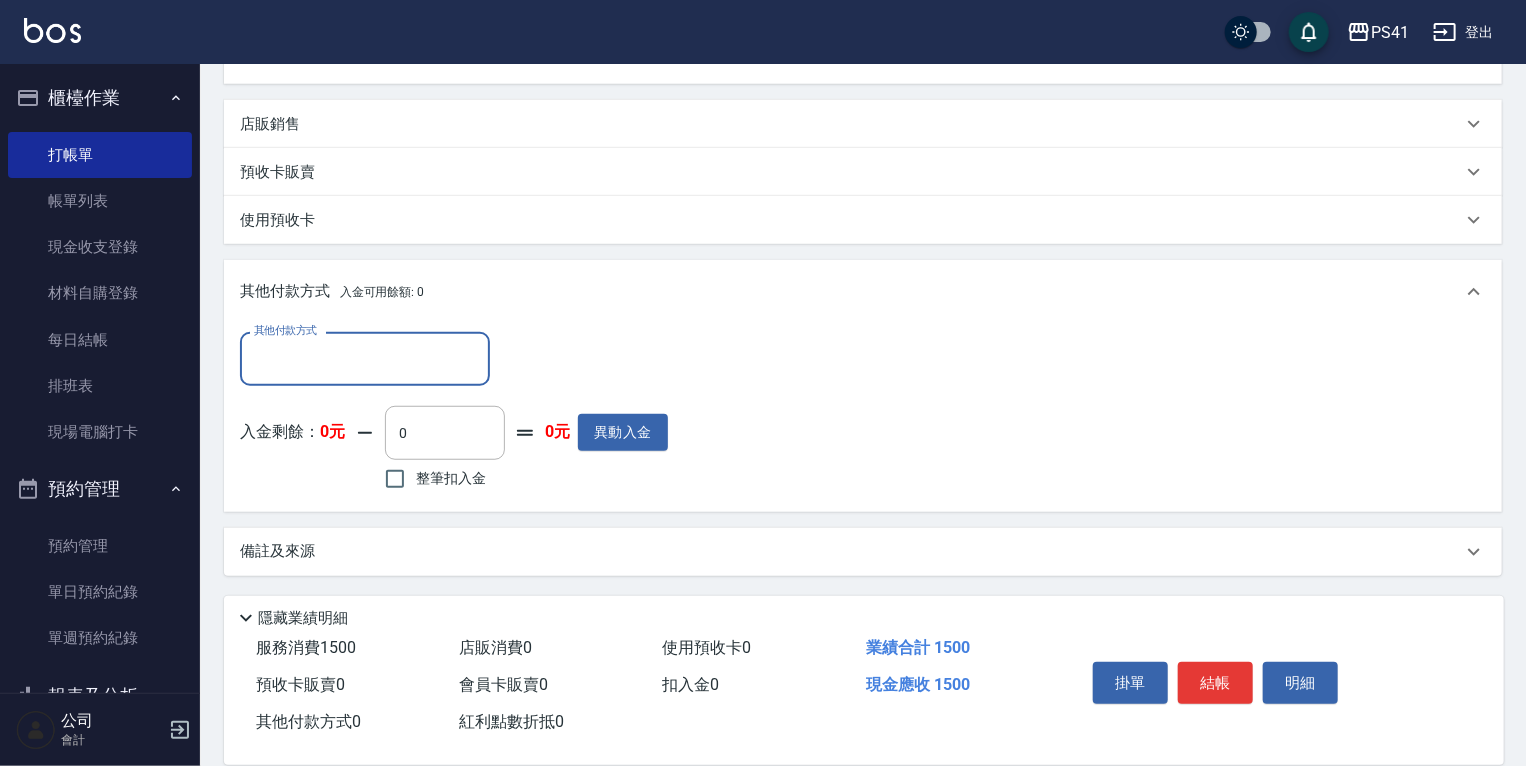 click on "其他付款方式" at bounding box center [365, 358] 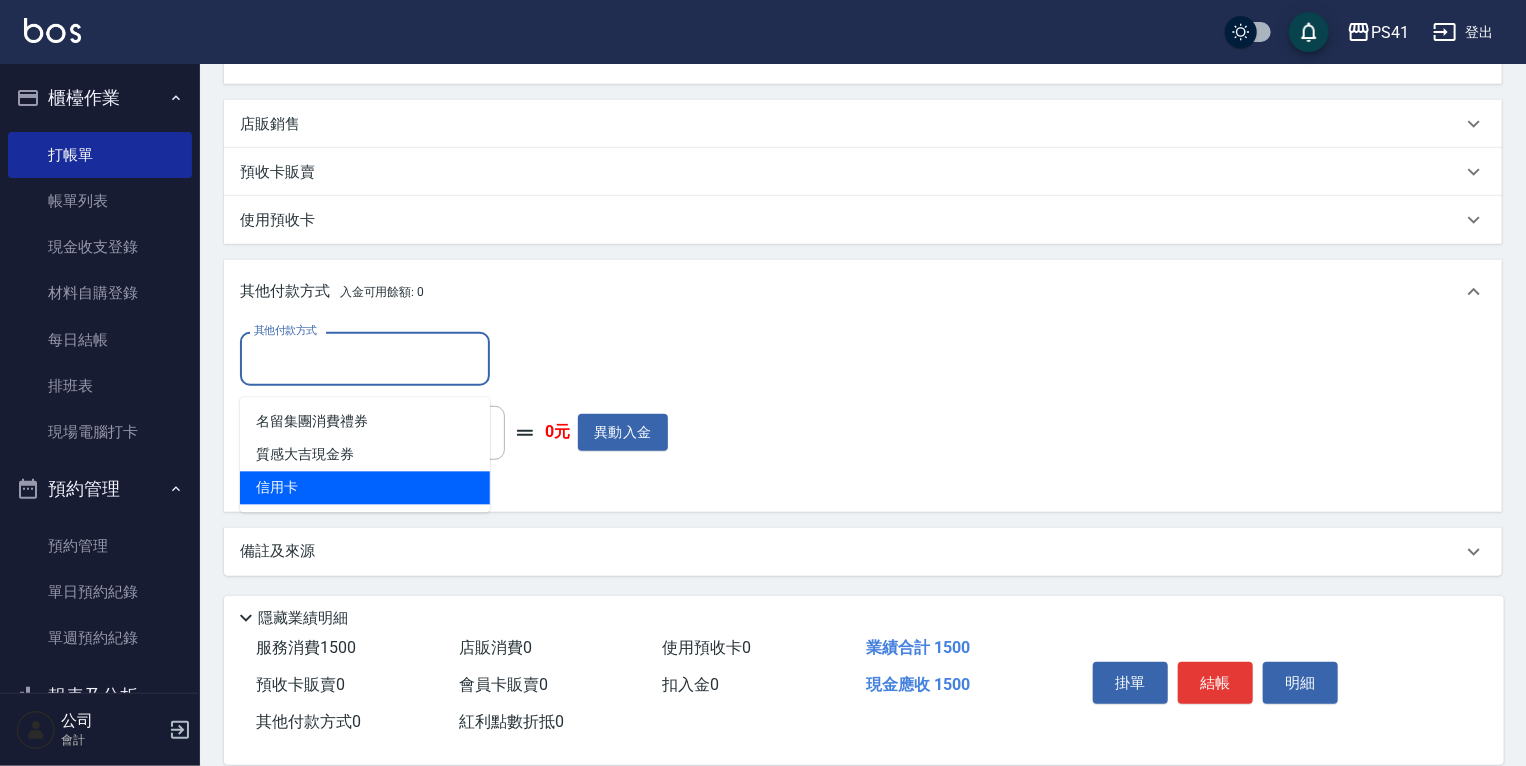 click on "信用卡" at bounding box center (365, 488) 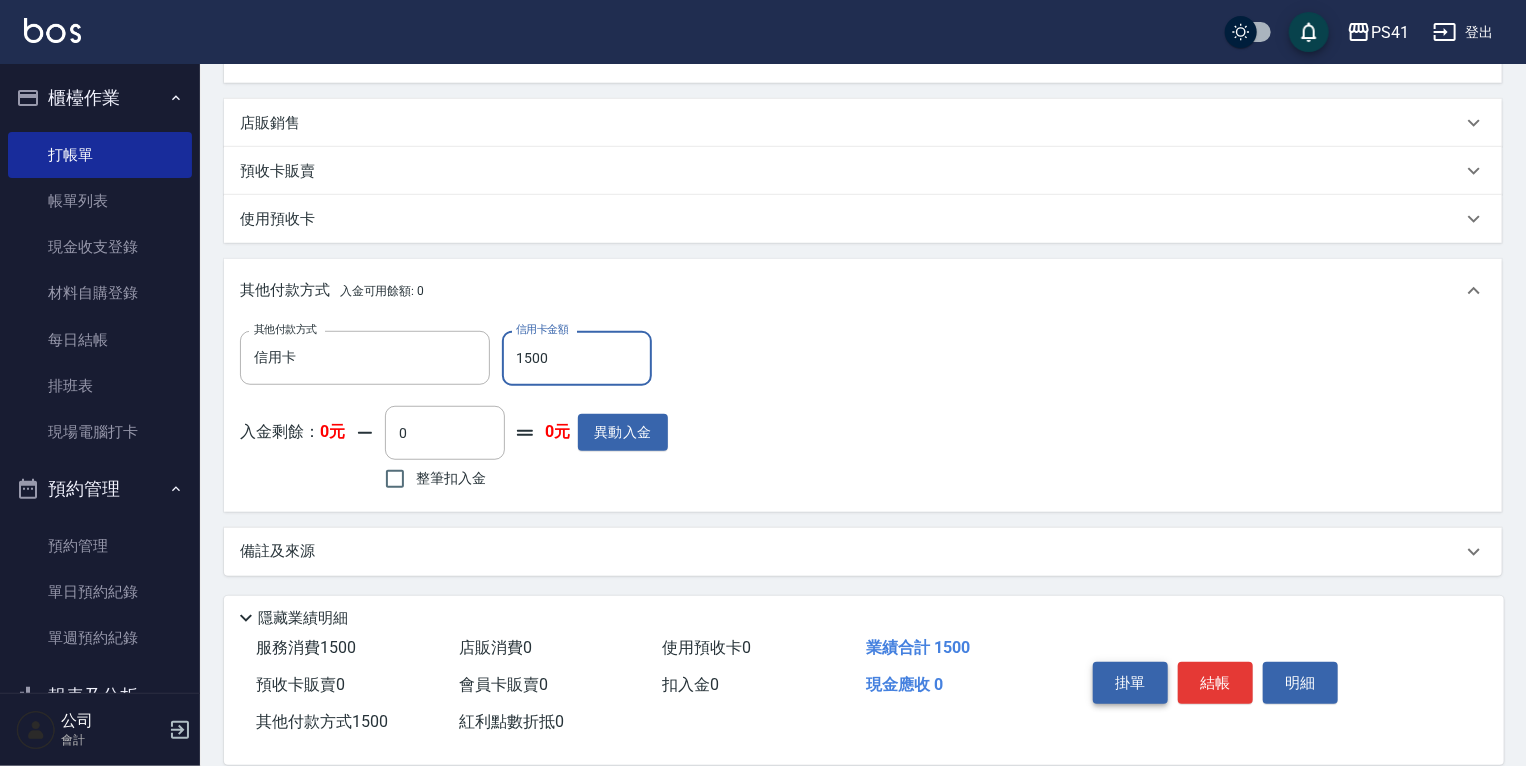 type on "1500" 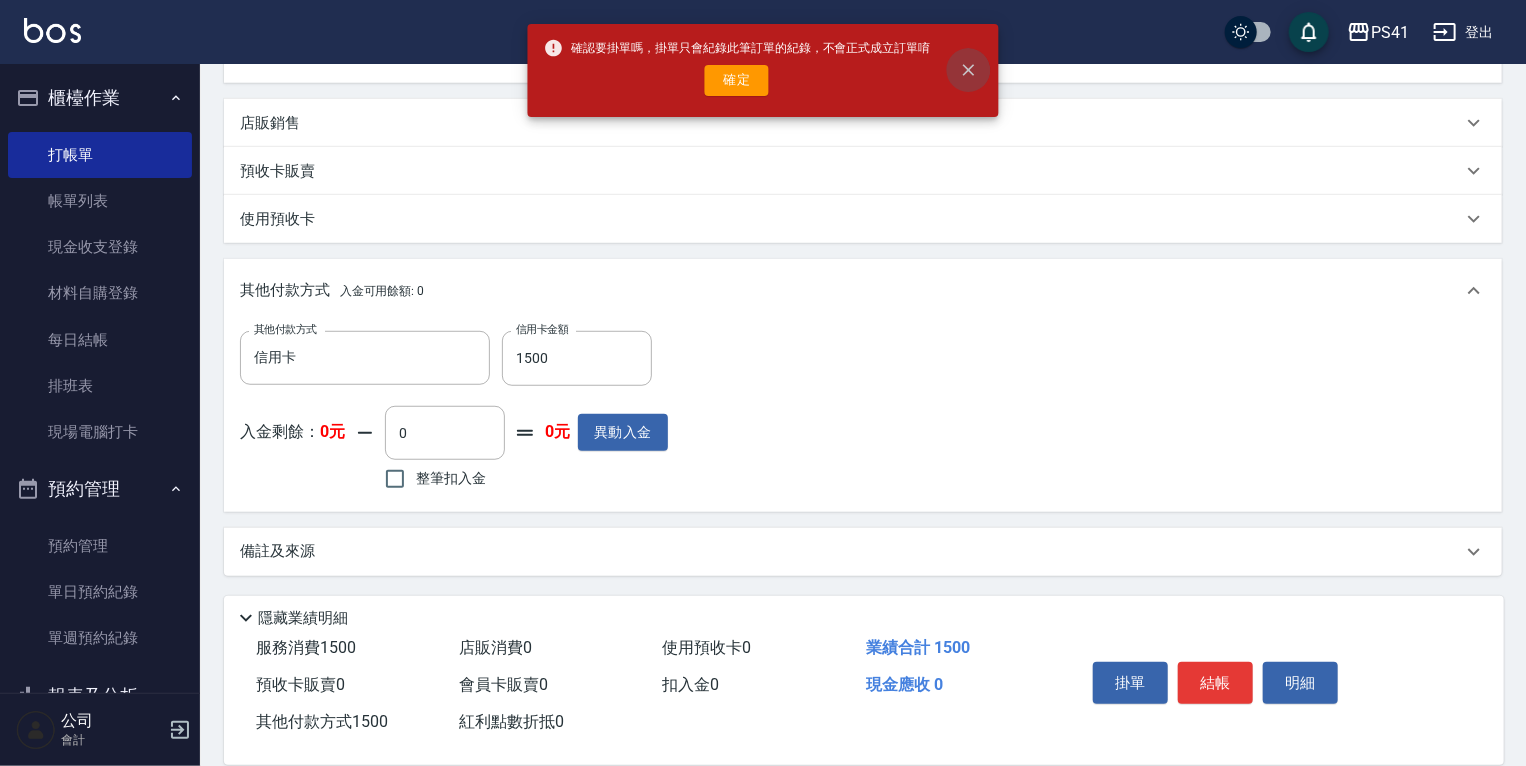 click 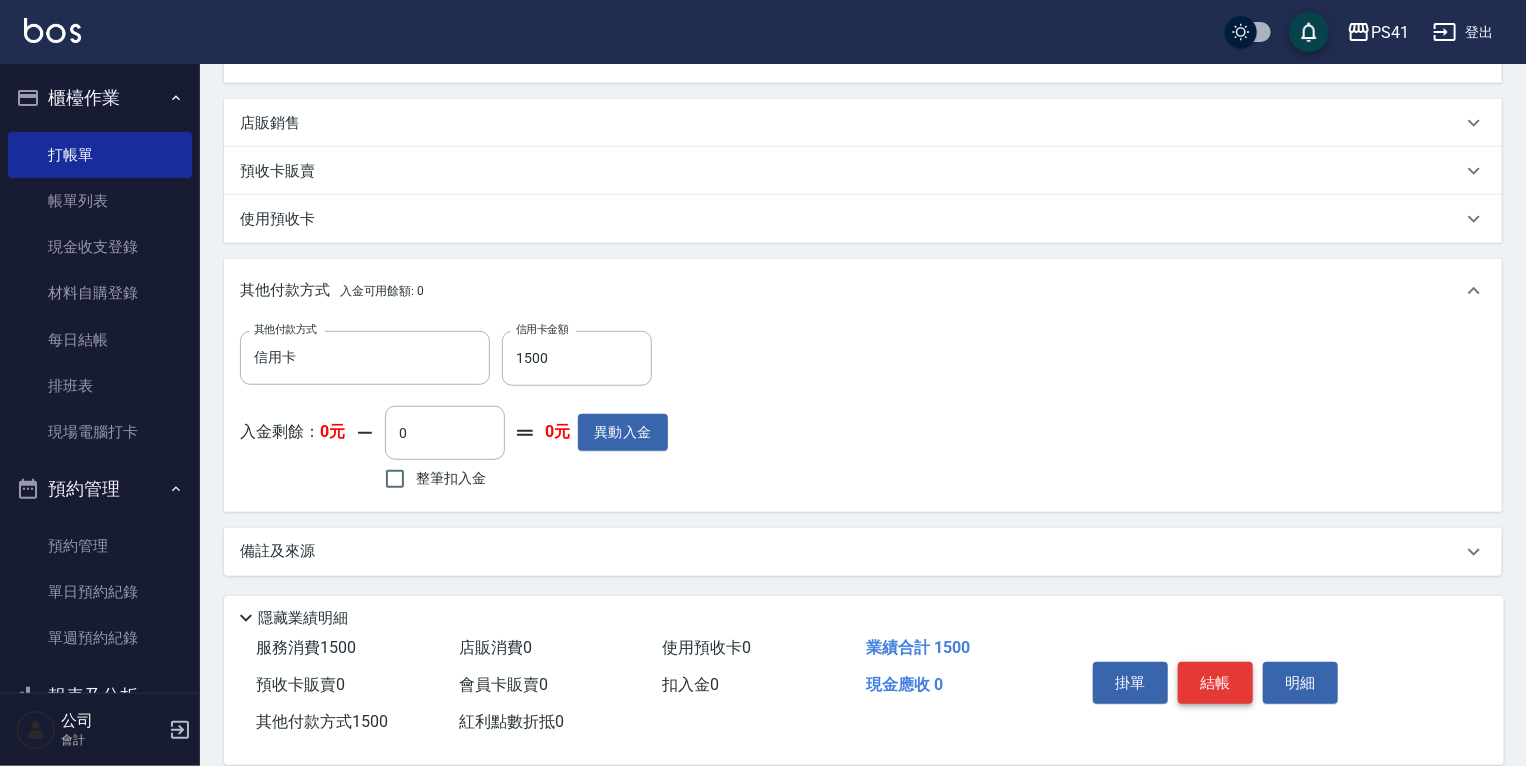 click on "結帳" at bounding box center [1215, 683] 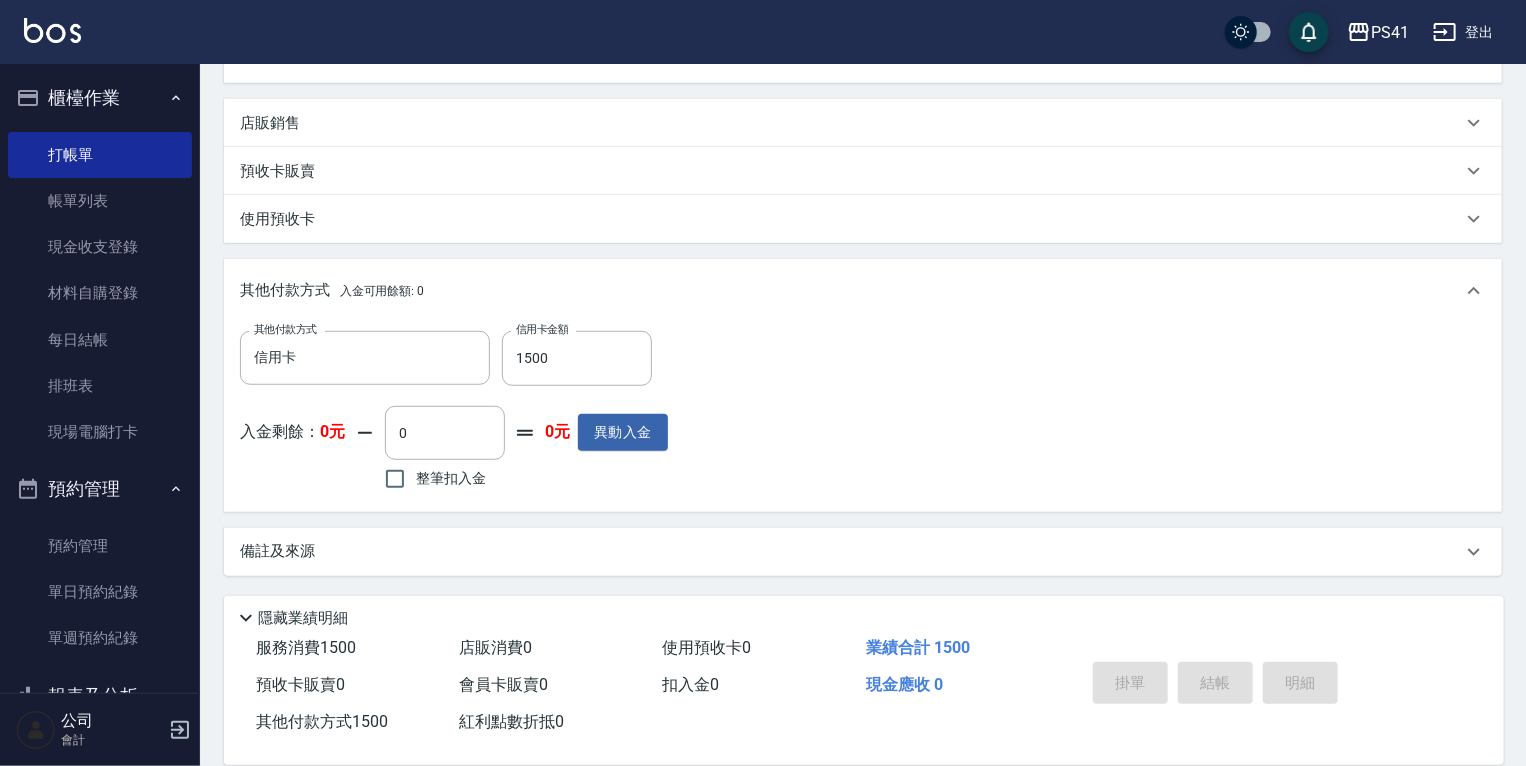 type on "[DATE] [TIME]" 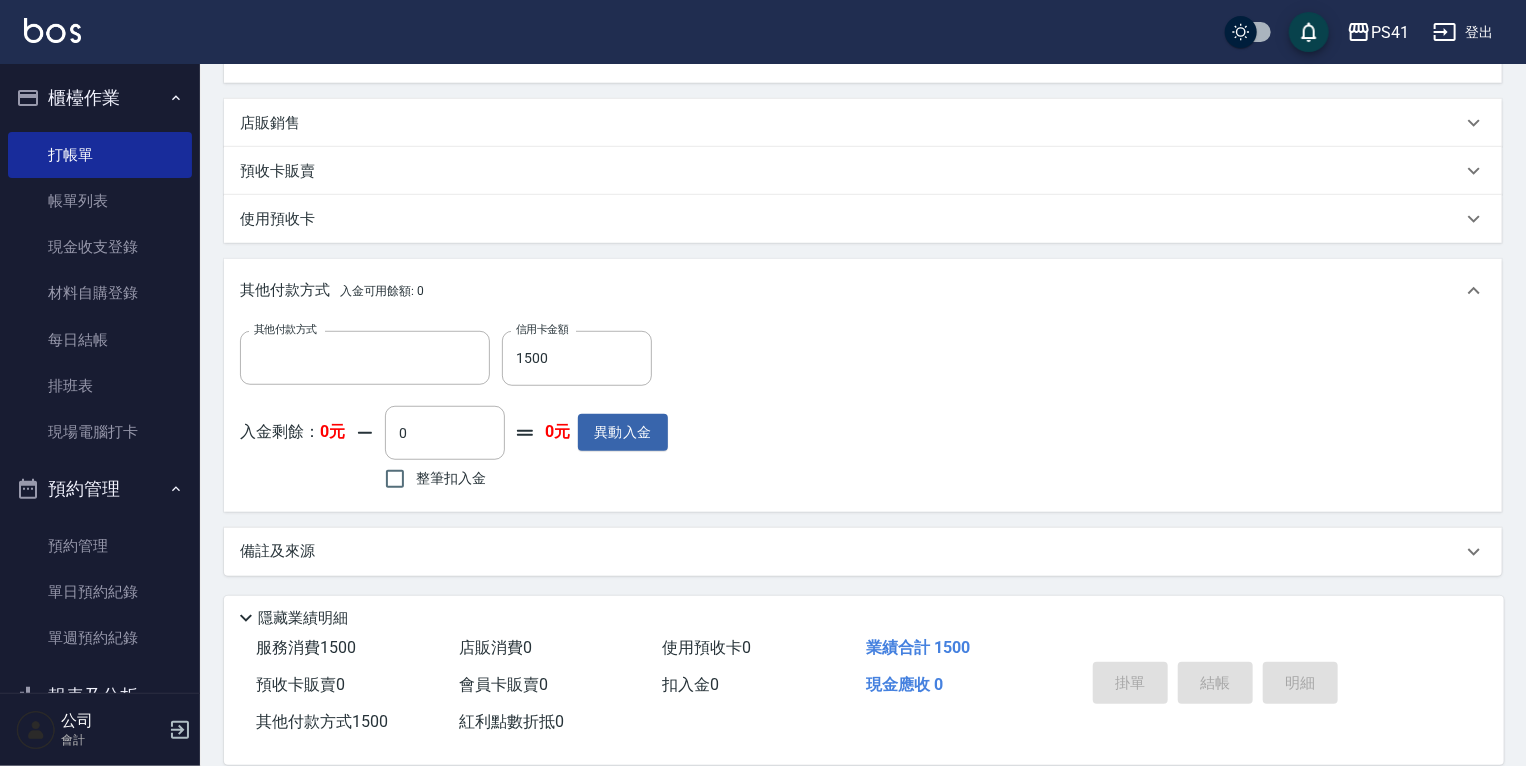 scroll, scrollTop: 0, scrollLeft: 0, axis: both 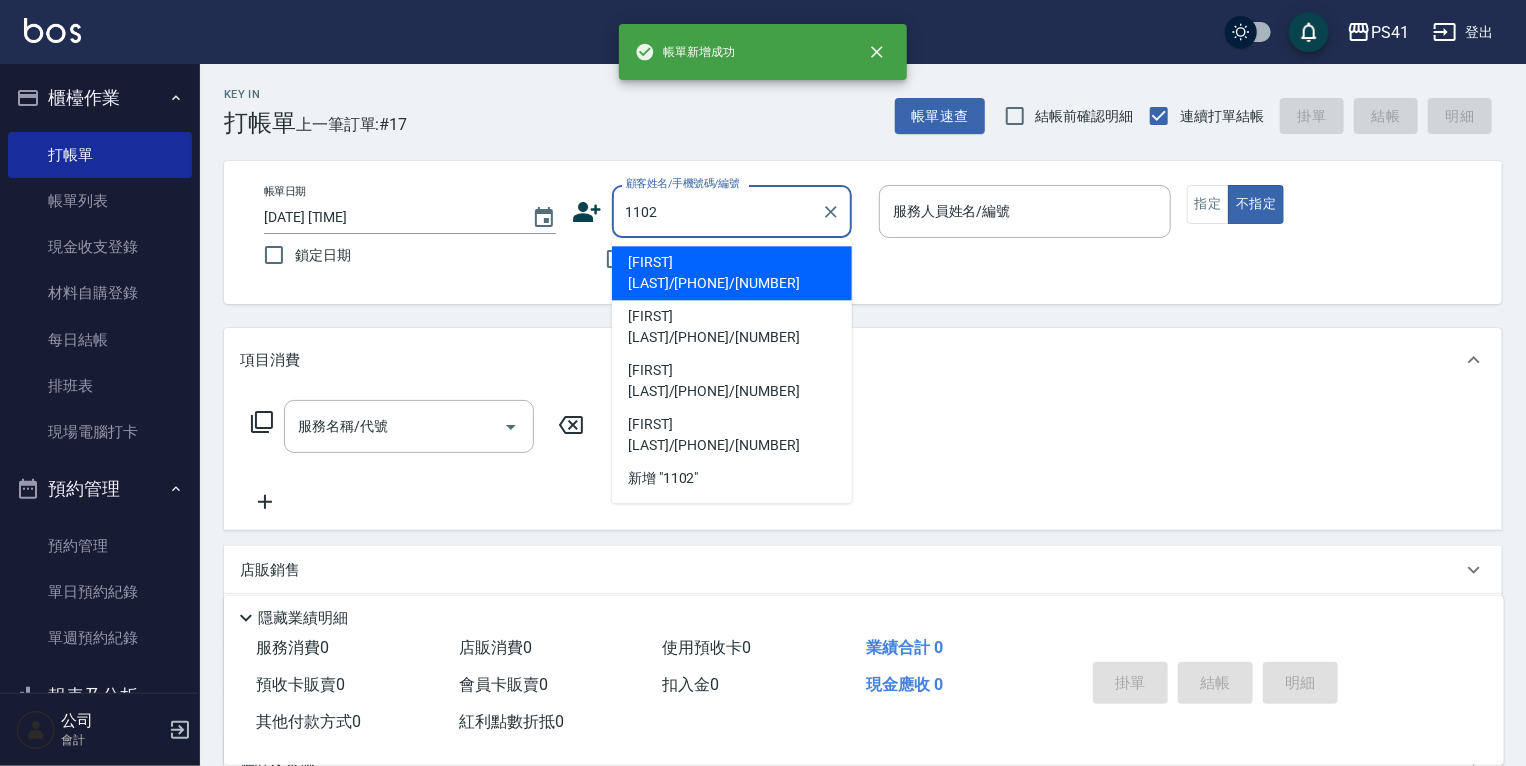 type on "[FIRST] [LAST]/[PHONE]/[NUMBER]" 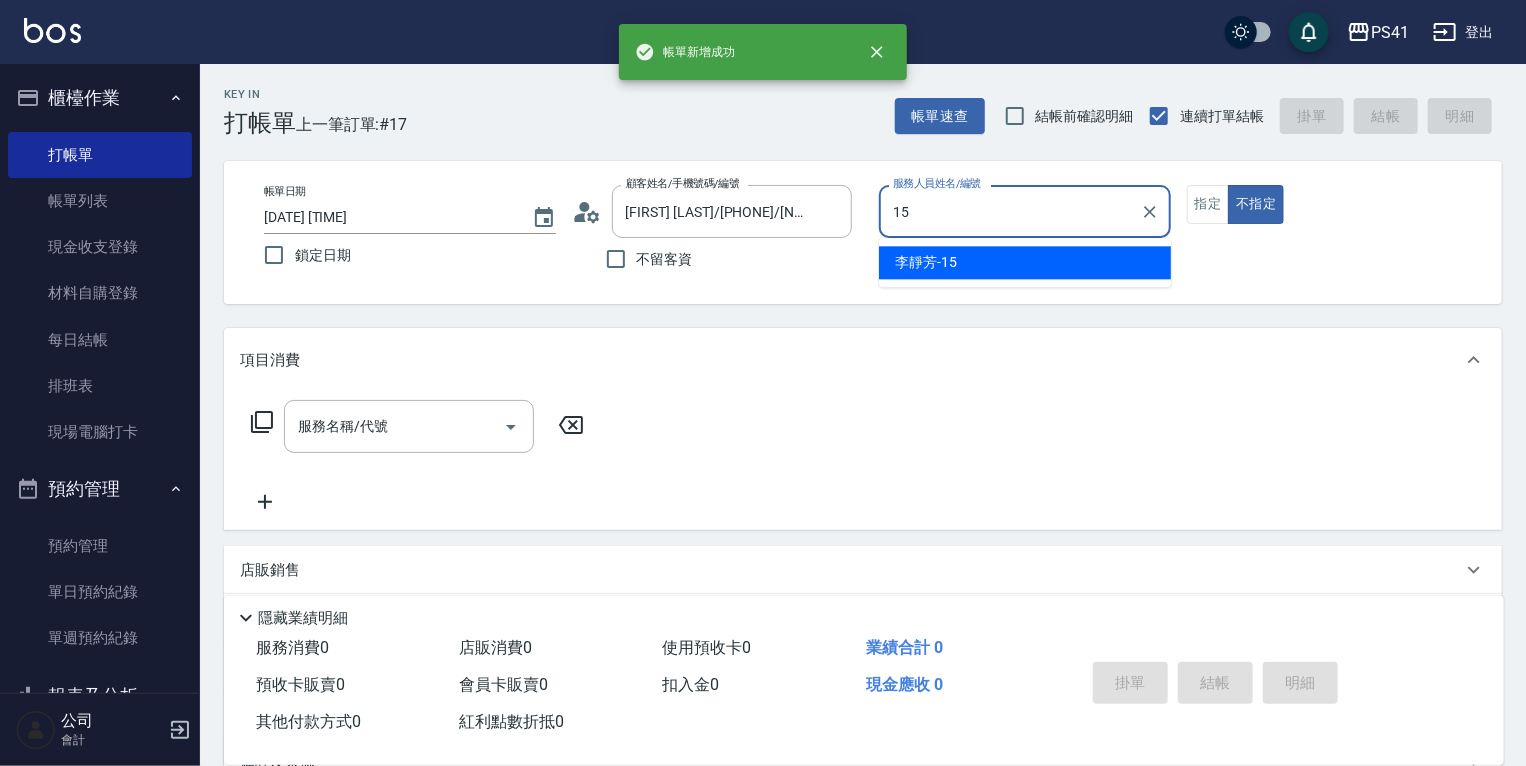 type on "[FIRST] [LAST]-[NUMBER]" 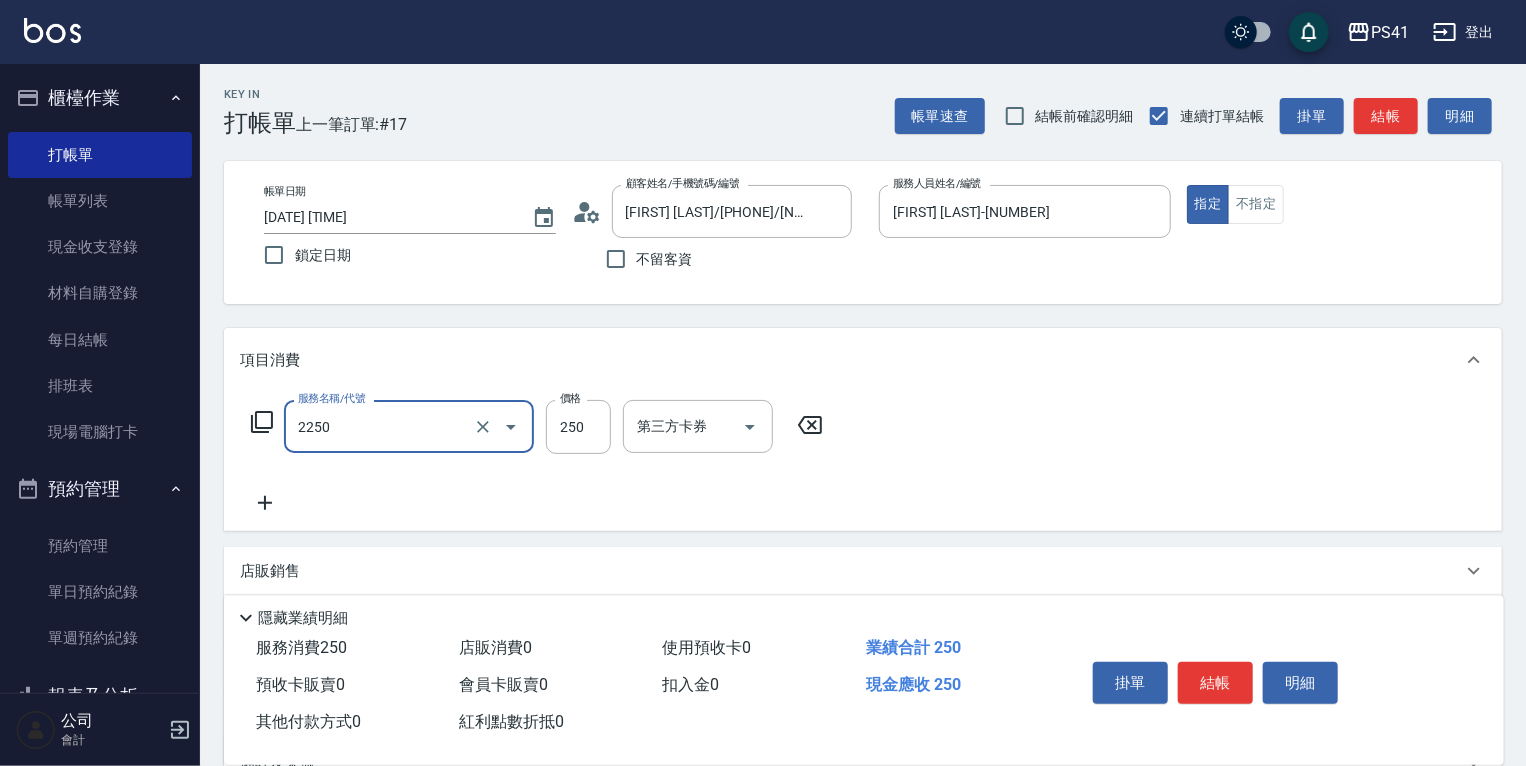 type on "指定剪髮優惠(2250)" 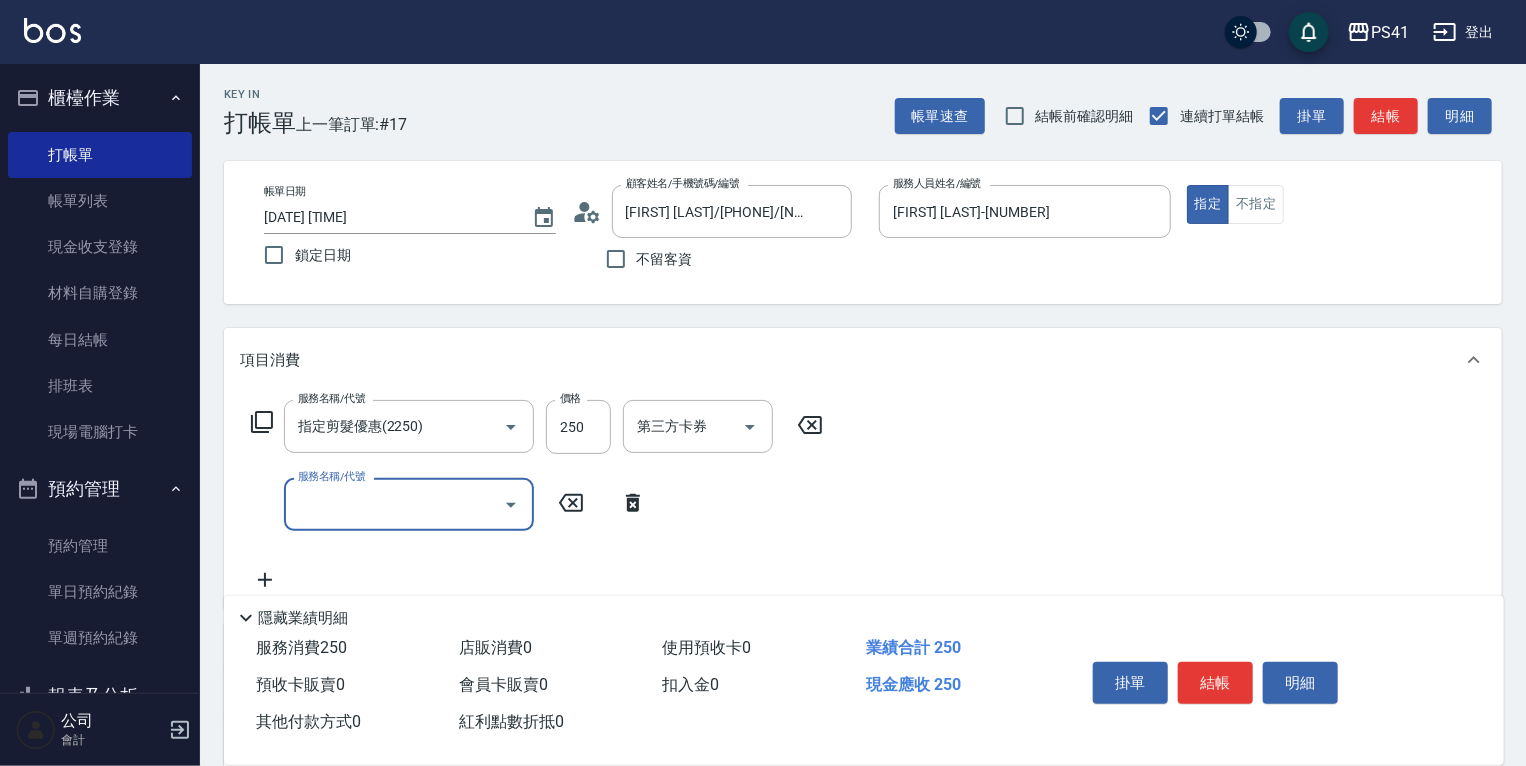 scroll, scrollTop: 240, scrollLeft: 0, axis: vertical 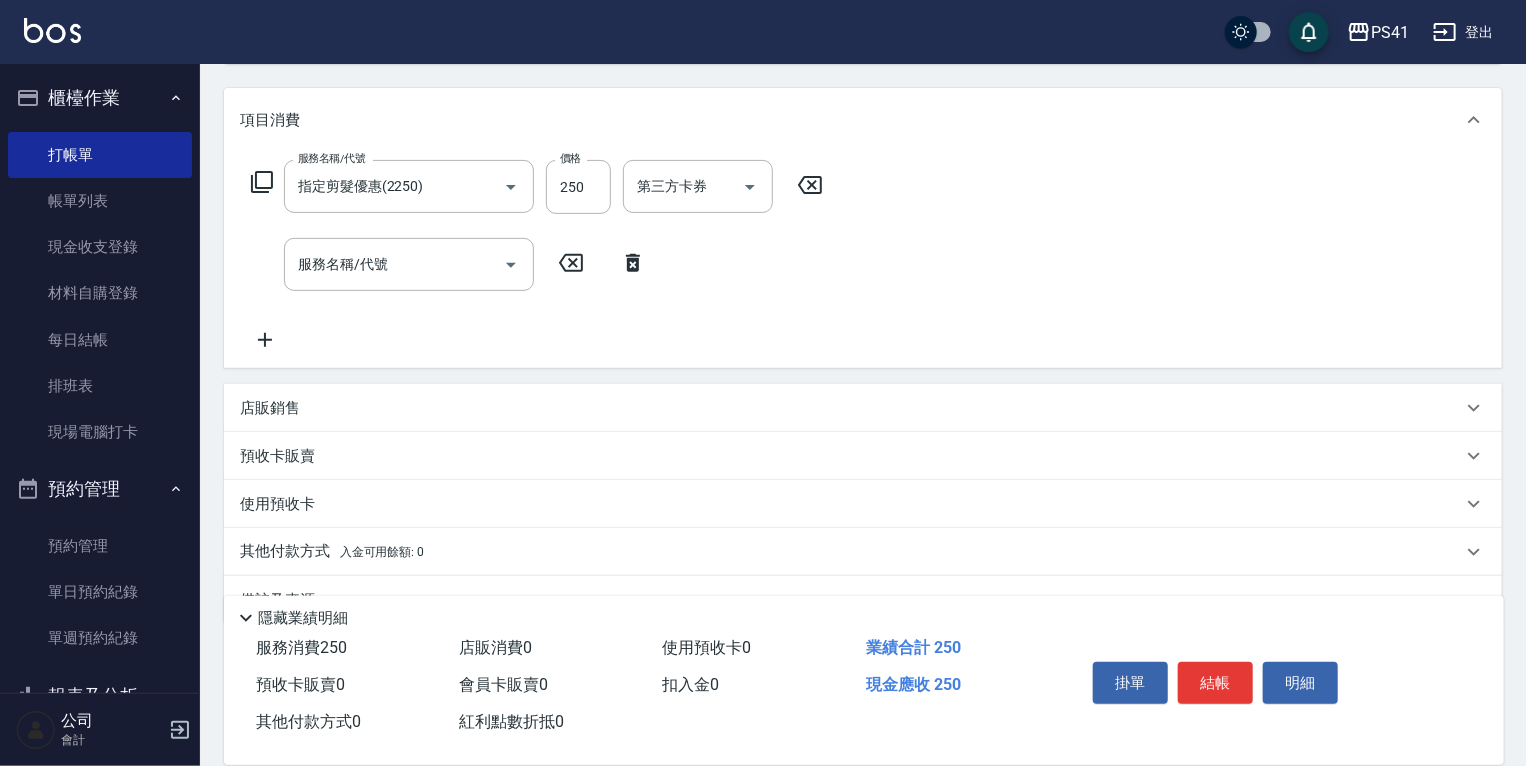 click on "其他付款方式 入金可用餘額: 0" at bounding box center (332, 552) 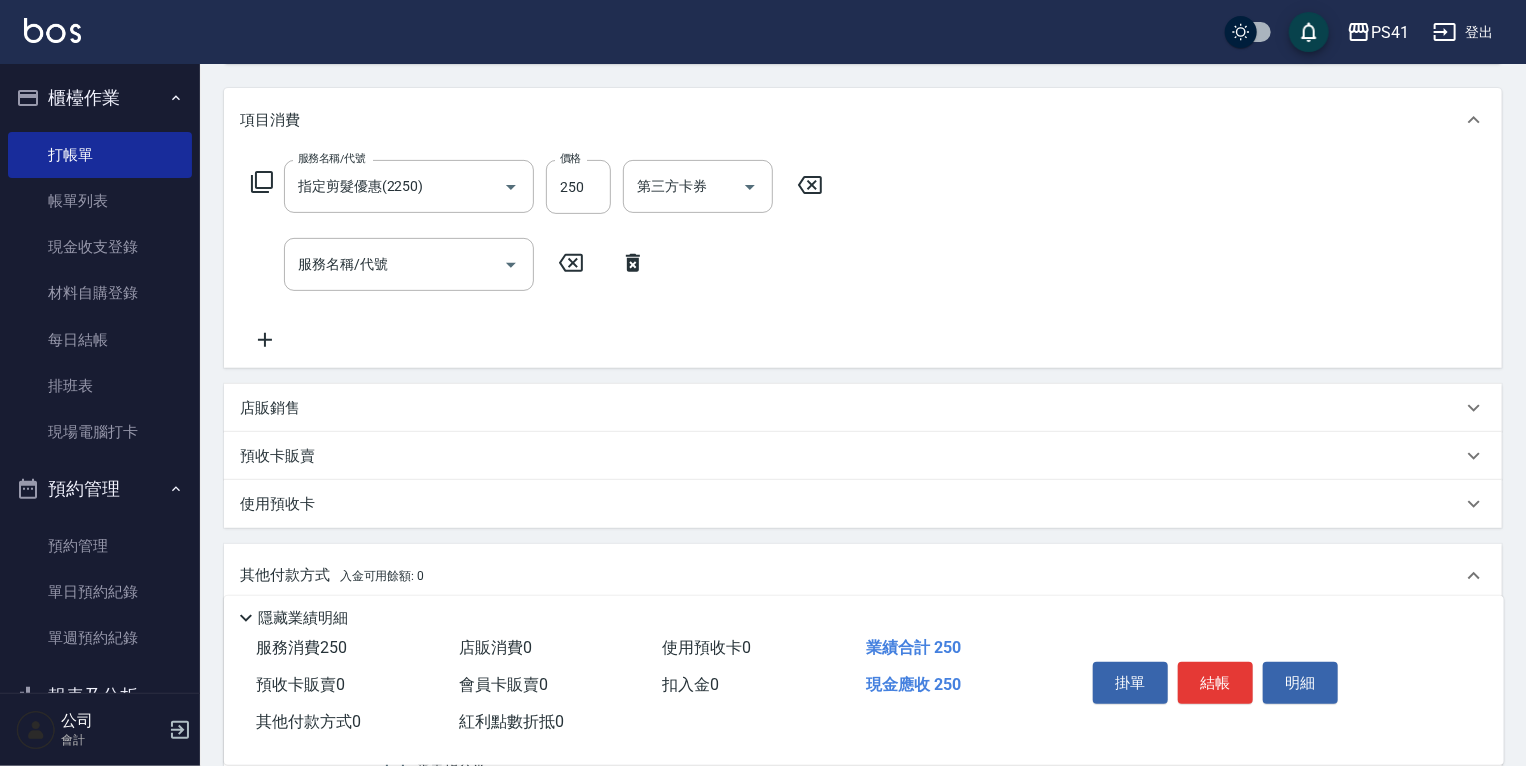 scroll, scrollTop: 244, scrollLeft: 0, axis: vertical 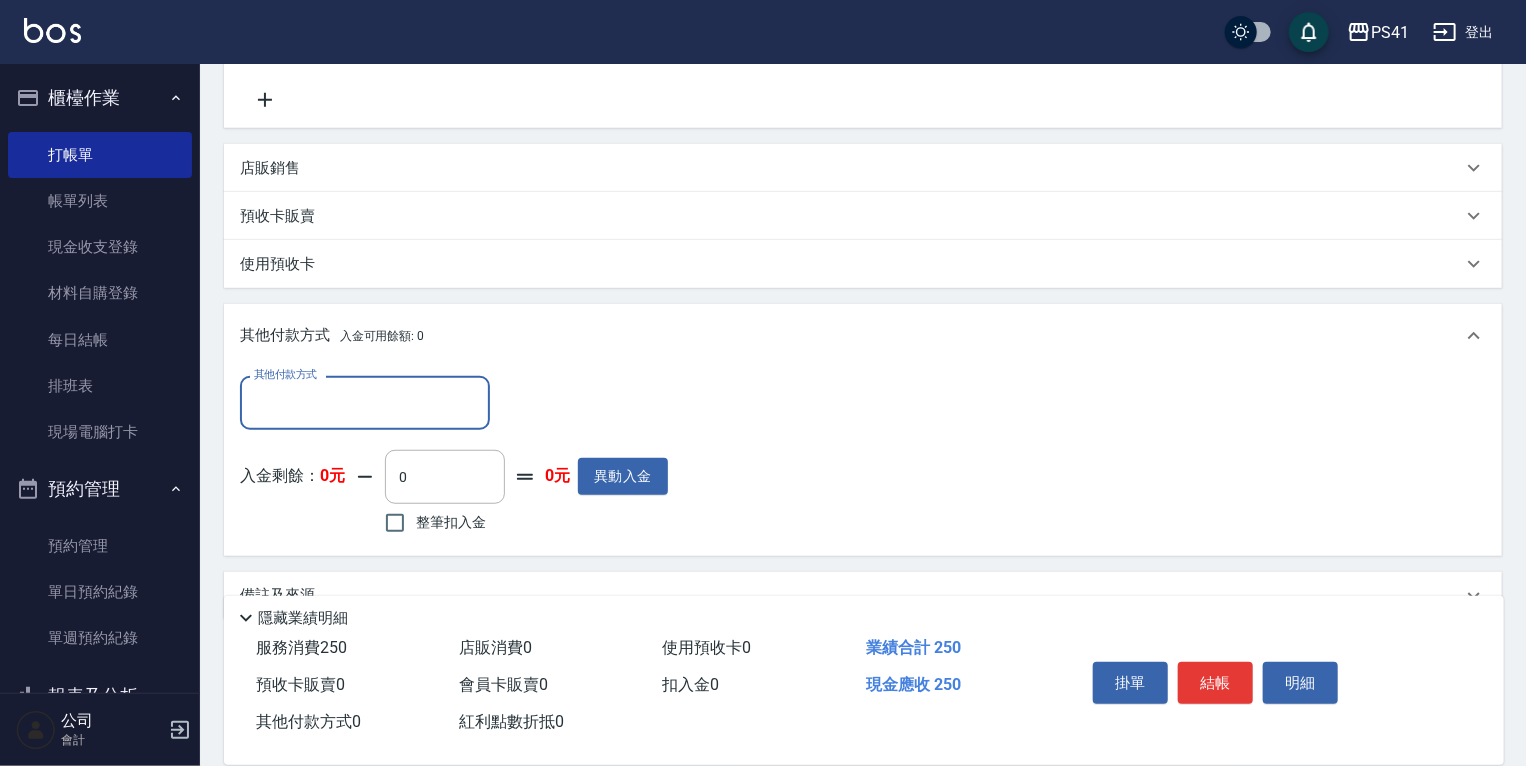 click on "其他付款方式" at bounding box center (365, 402) 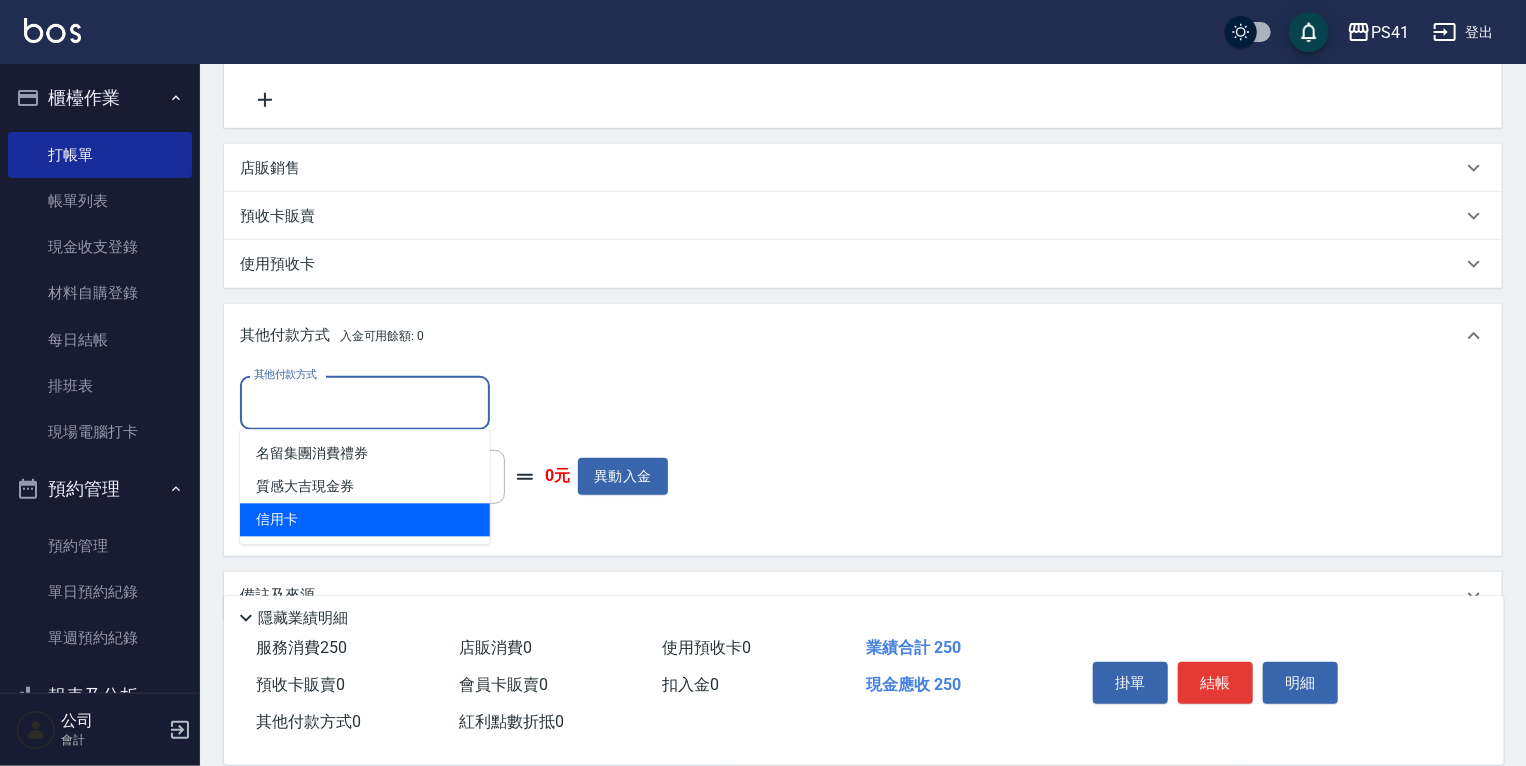 click on "信用卡" at bounding box center [365, 520] 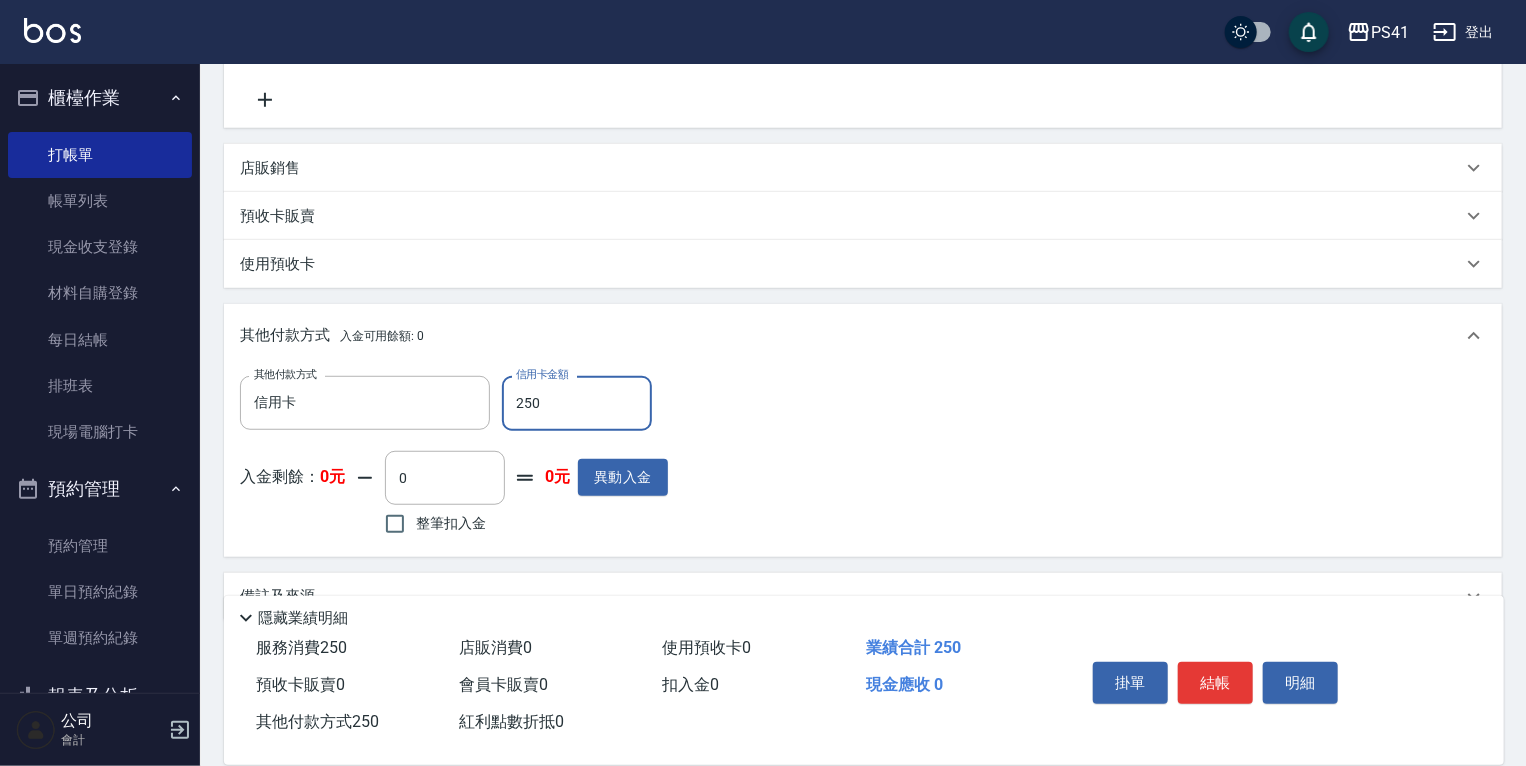 type on "250" 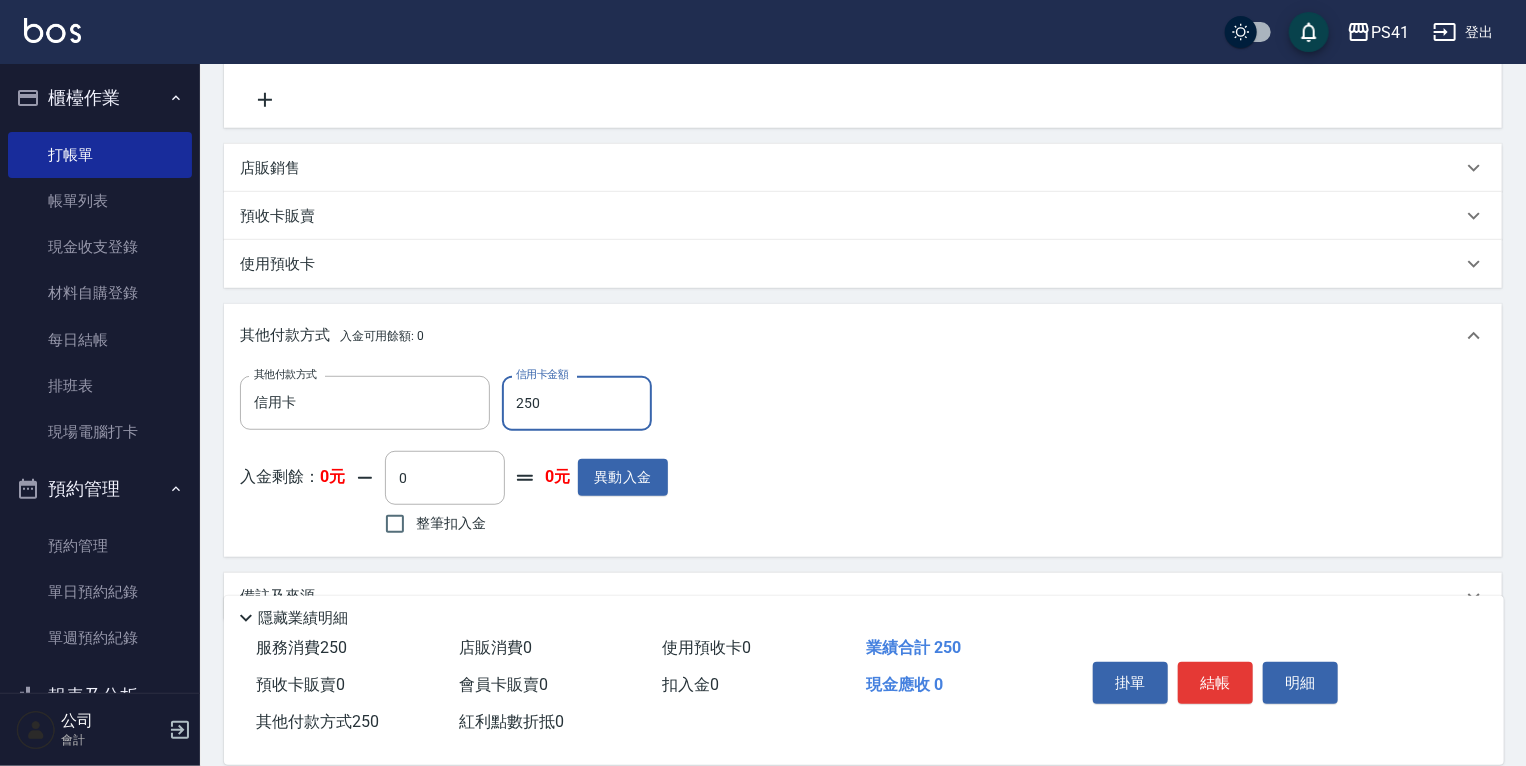 scroll, scrollTop: 400, scrollLeft: 0, axis: vertical 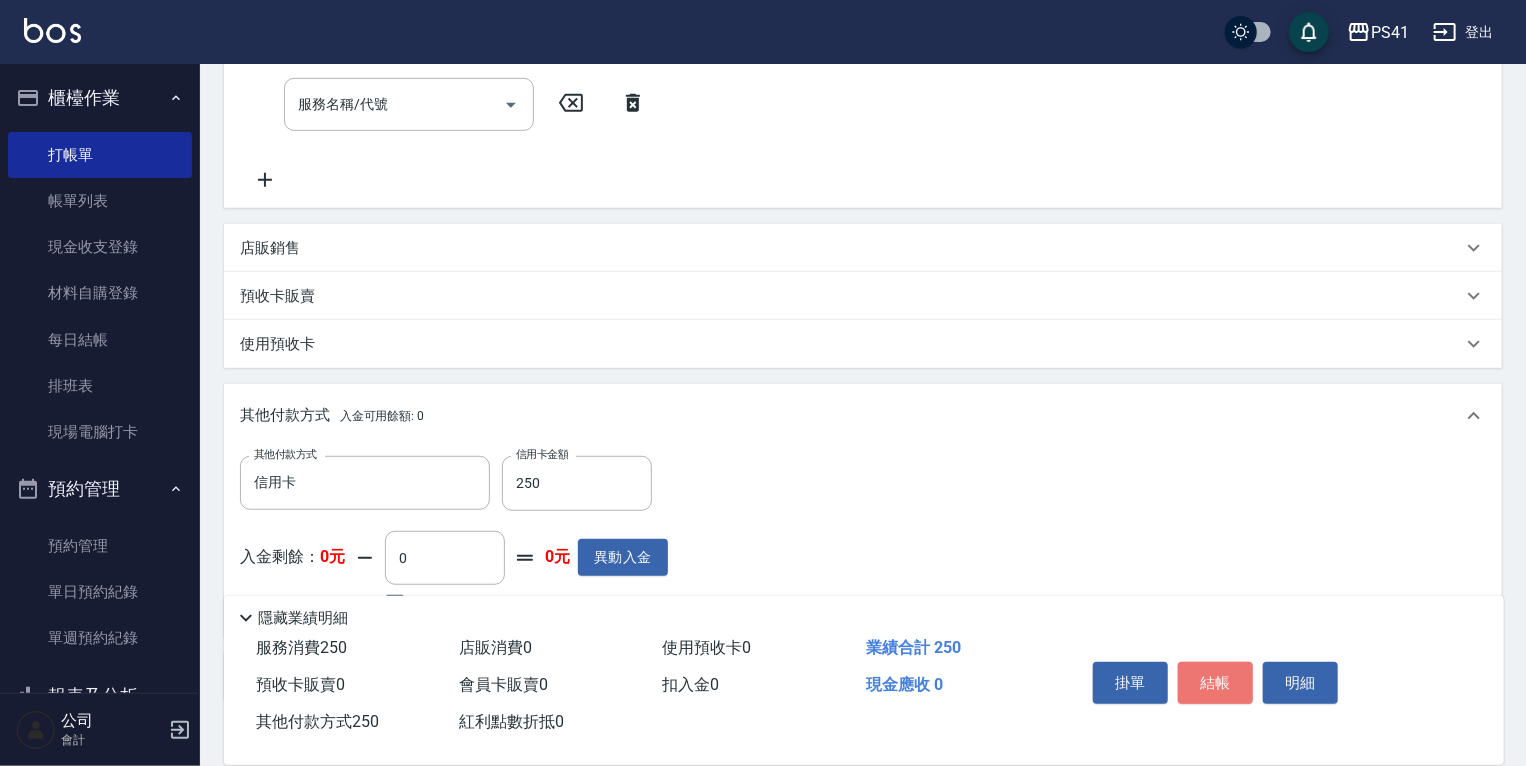 click on "結帳" at bounding box center [1215, 683] 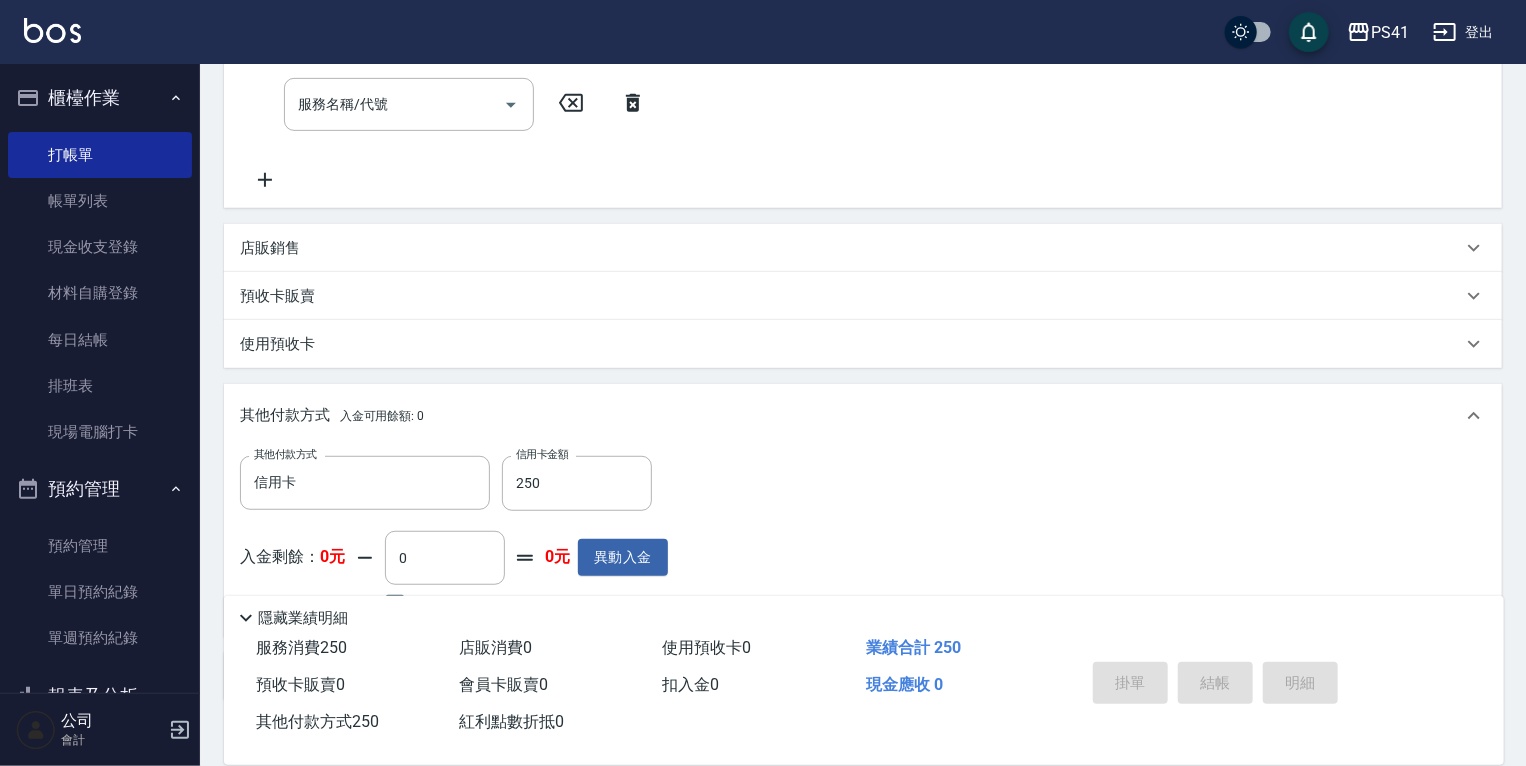 type on "[DATE] [TIME]" 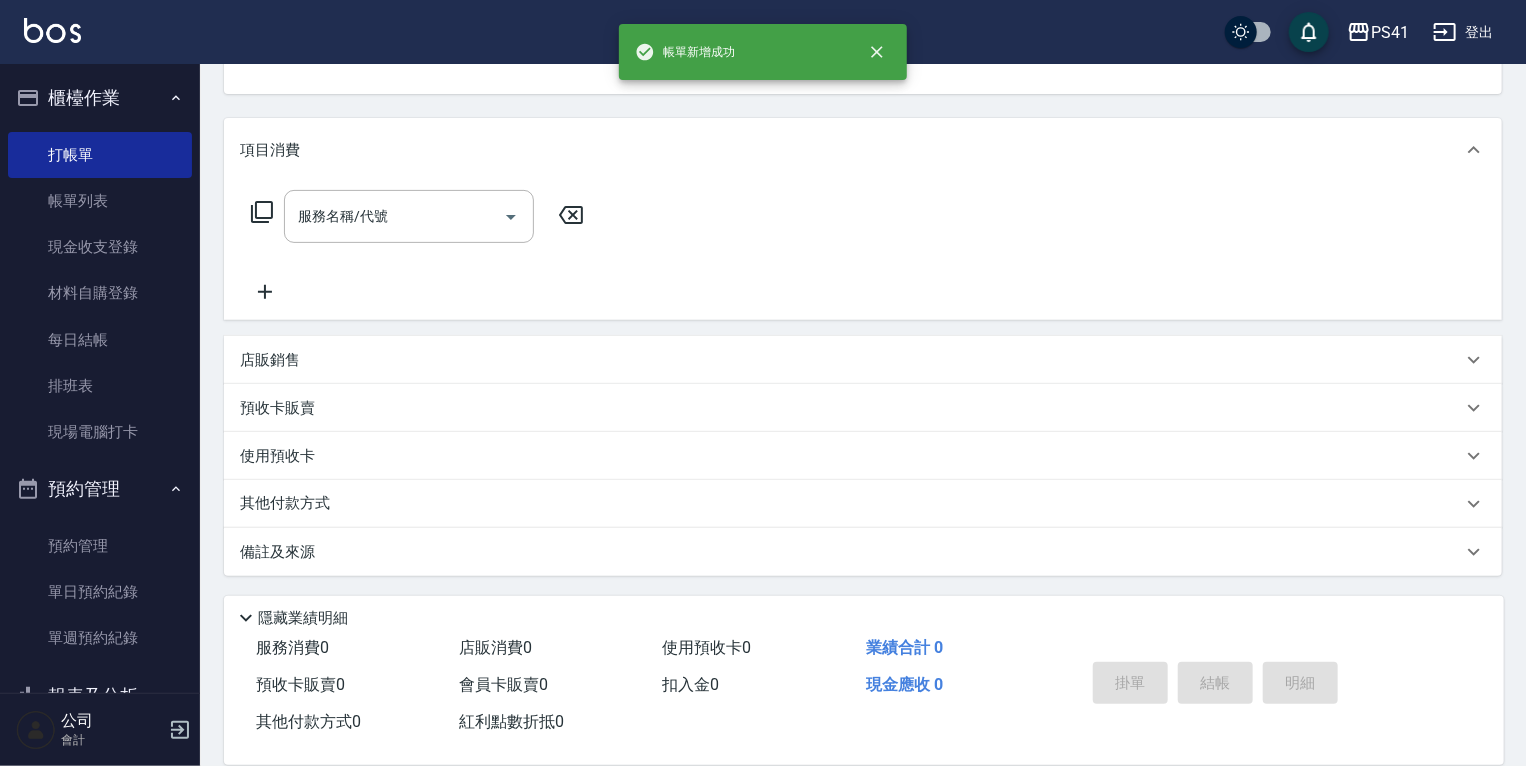 scroll, scrollTop: 0, scrollLeft: 0, axis: both 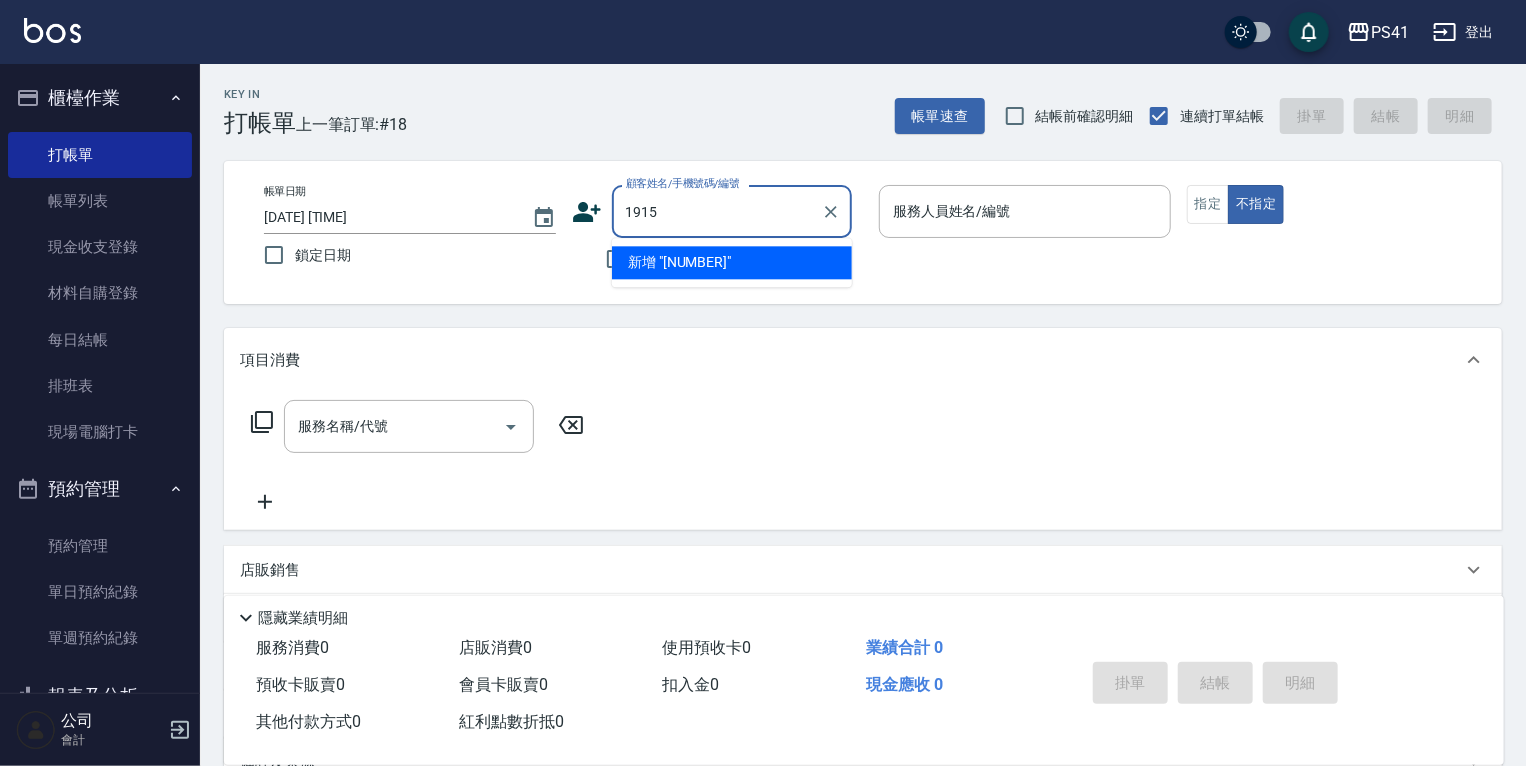 type on "1915" 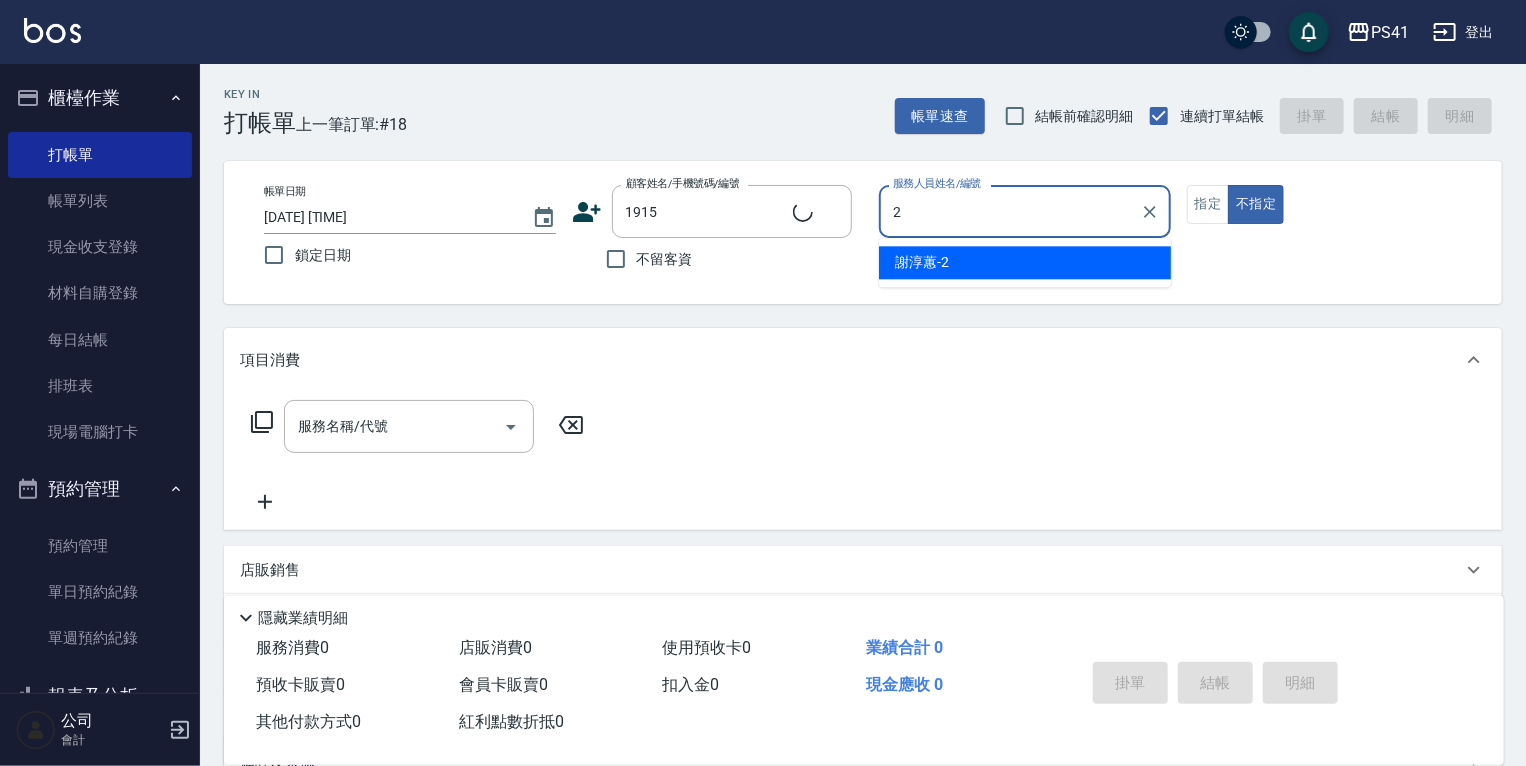 type on "2" 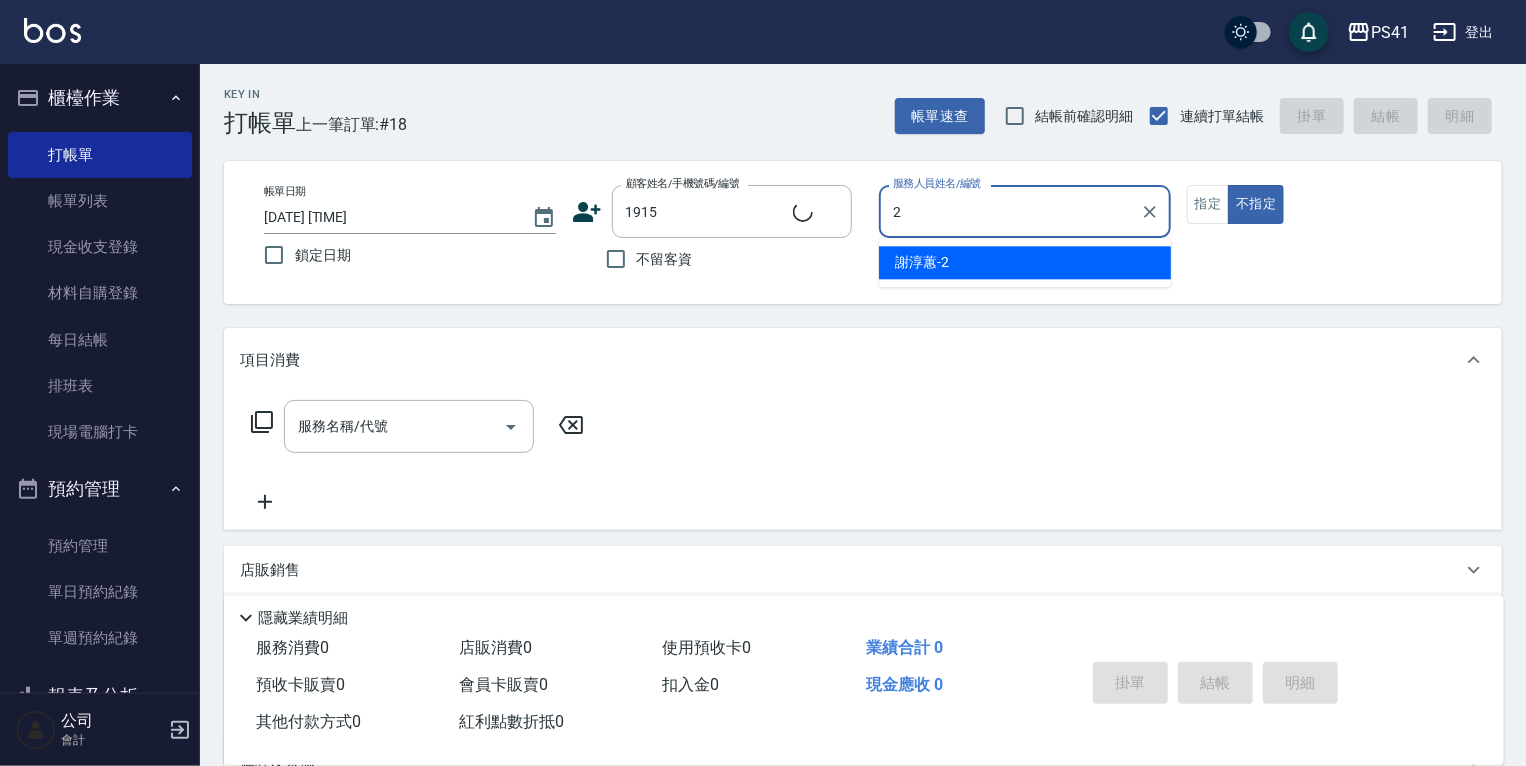 type on "[FIRST] [LAST]/[PHONE]/[NUMBER]" 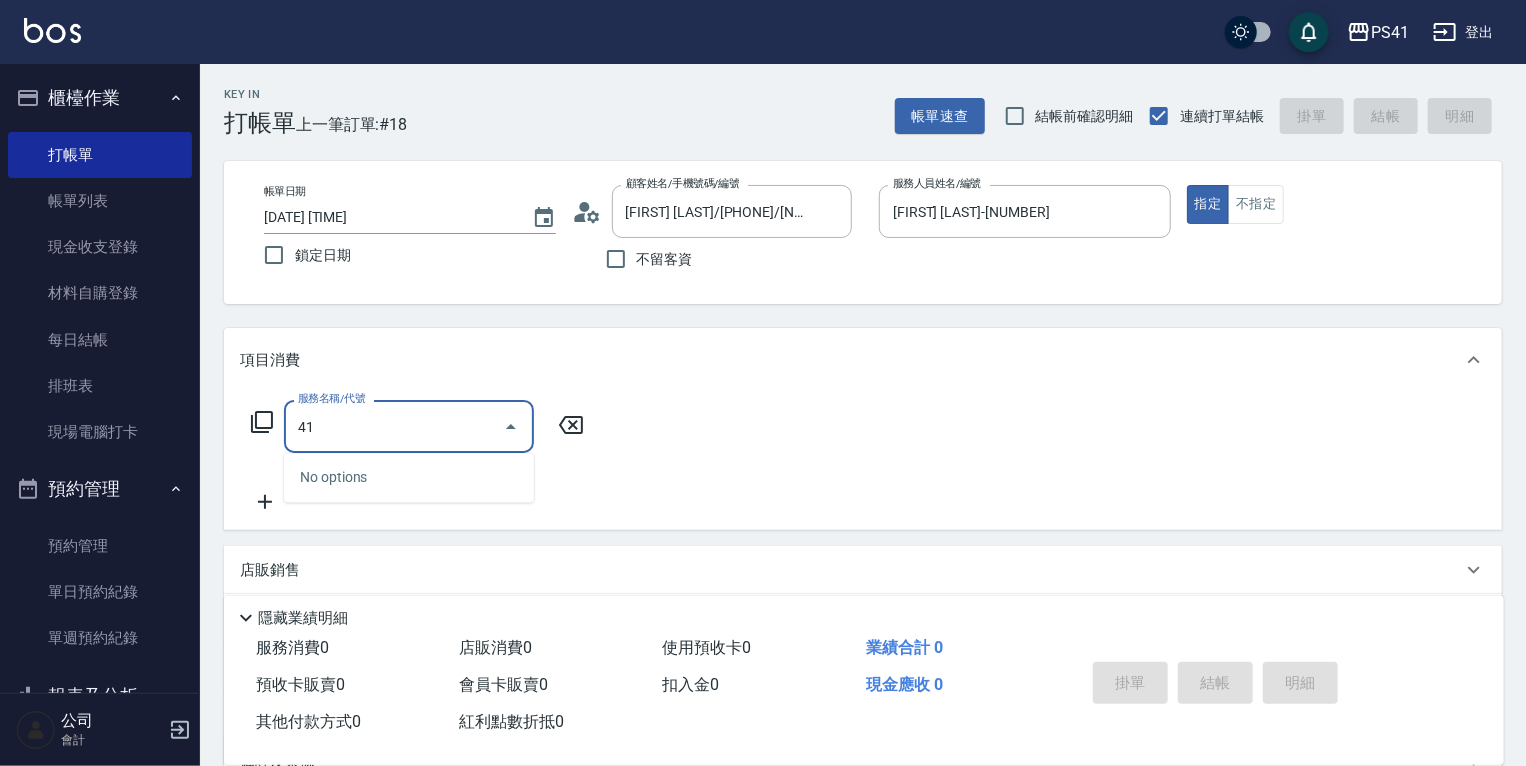 type on "4" 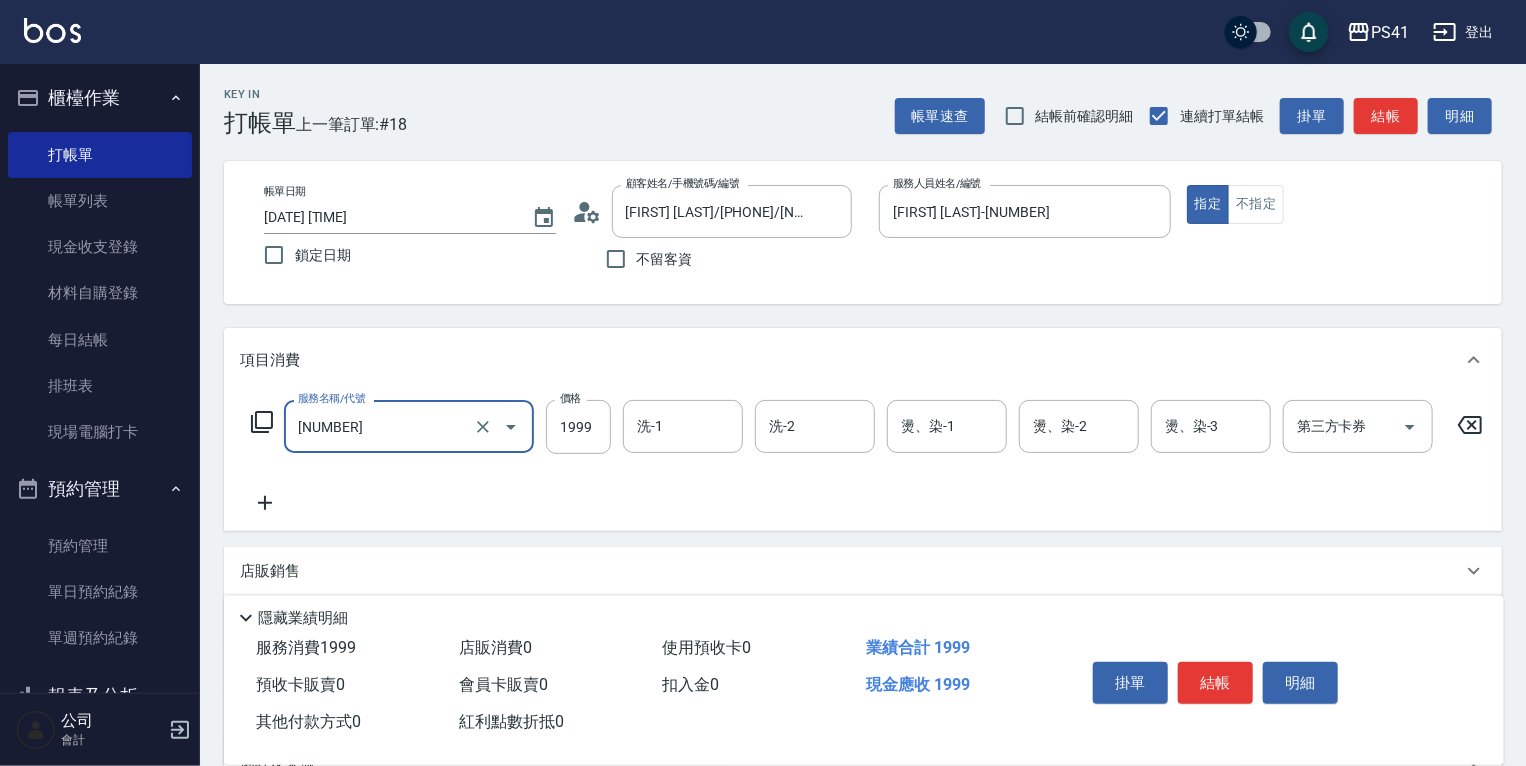 type on "1999以下燙髮(31999)" 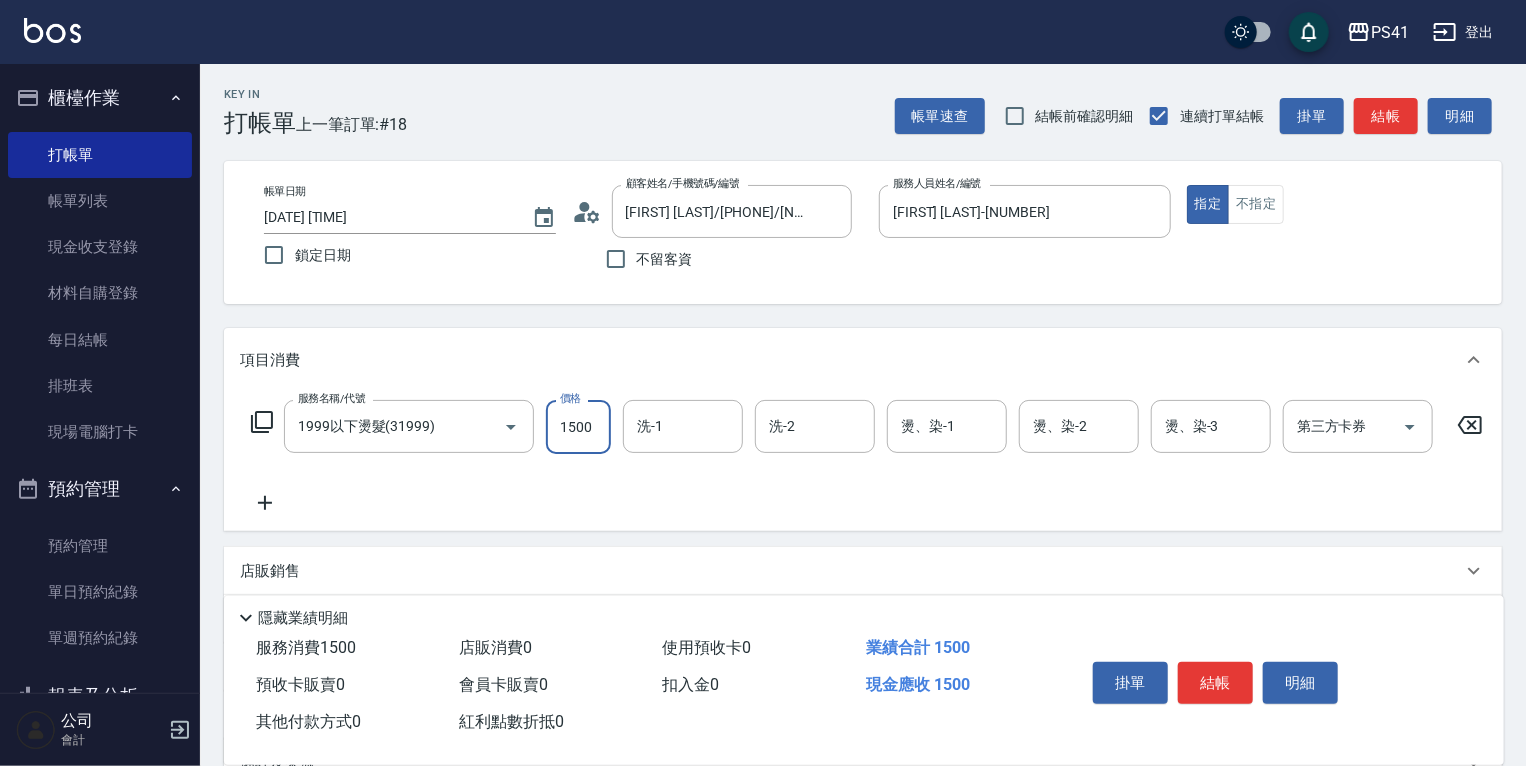 type on "1500" 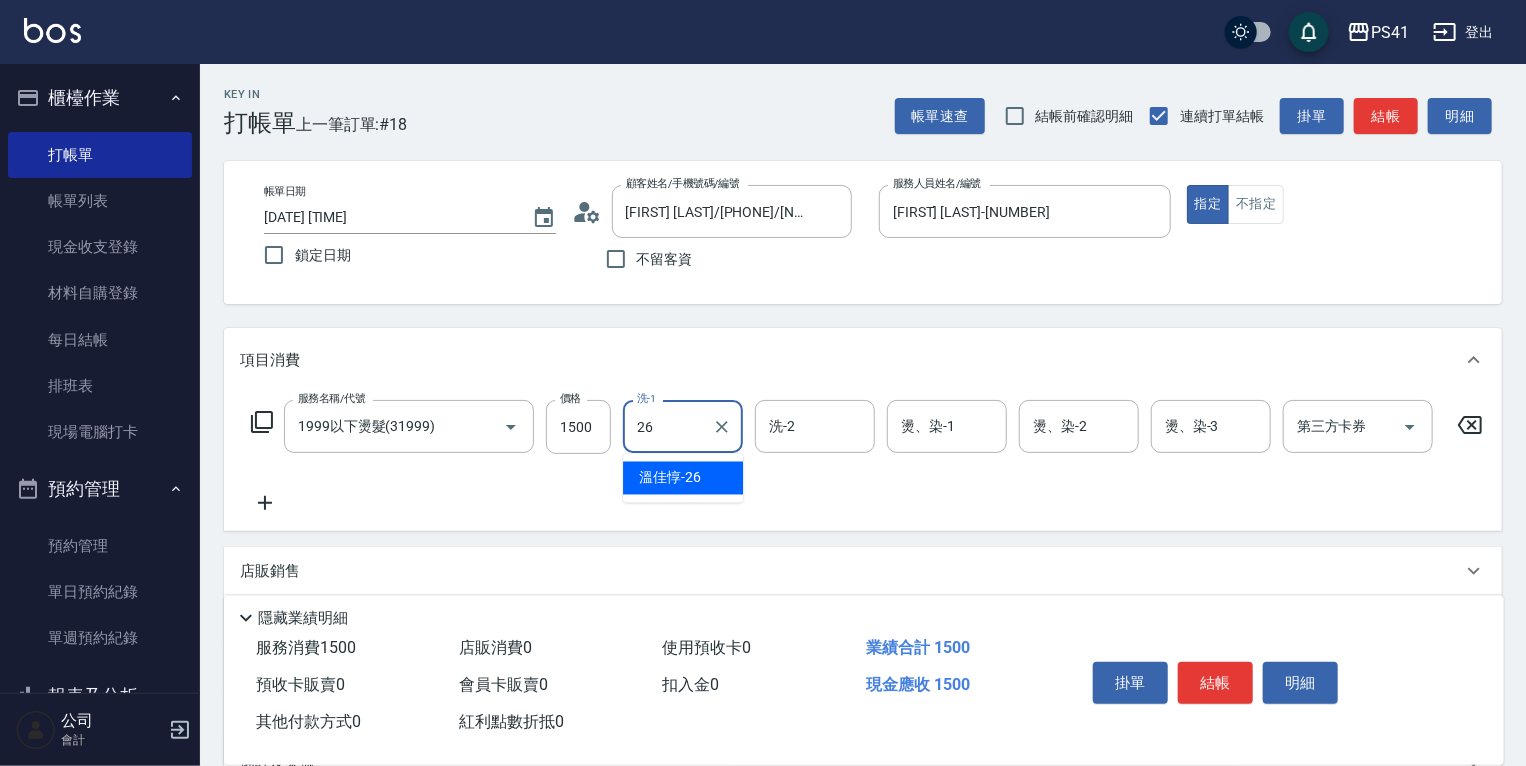 type on "[FIRST]-[NUMBER]" 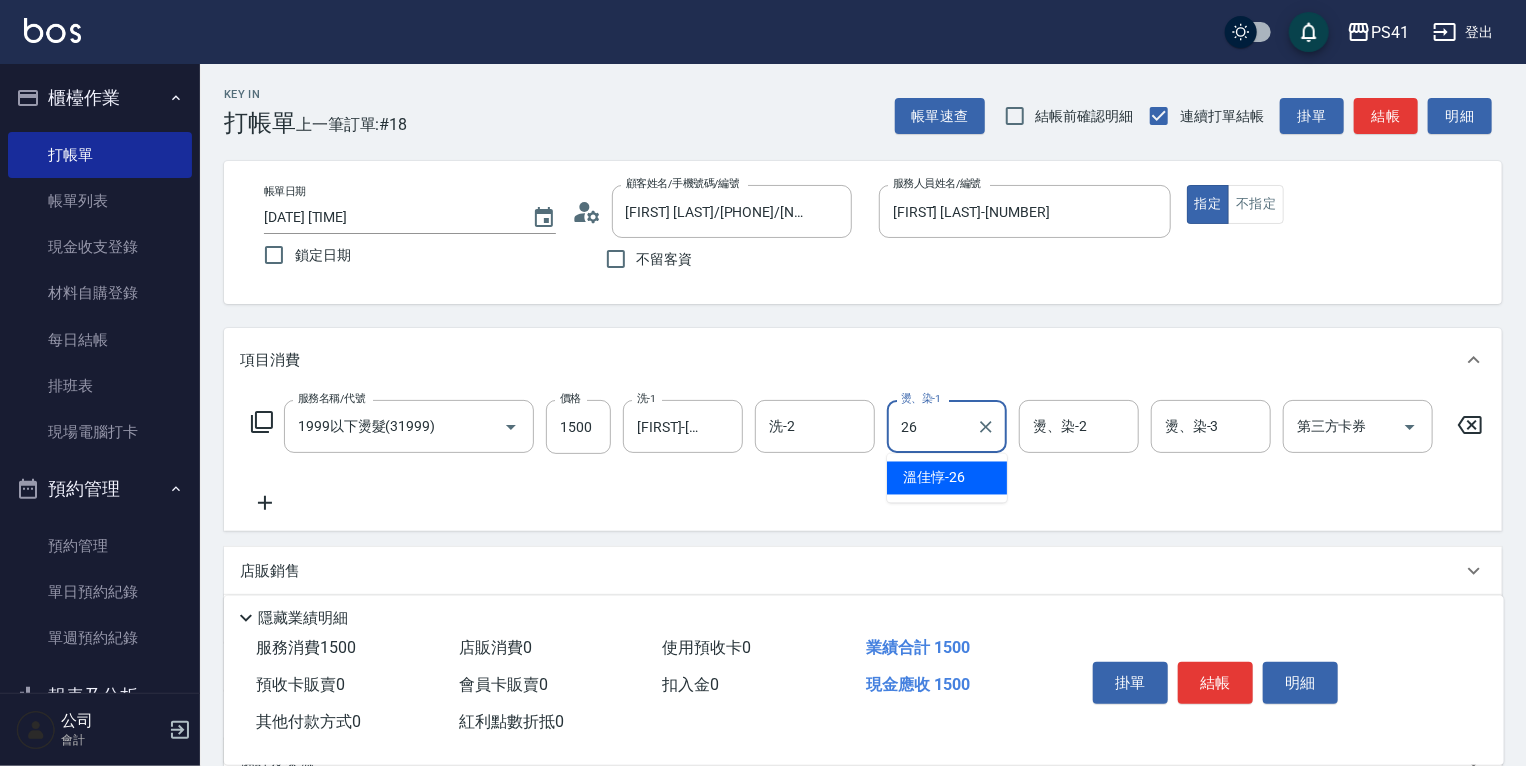 type on "[FIRST]-[NUMBER]" 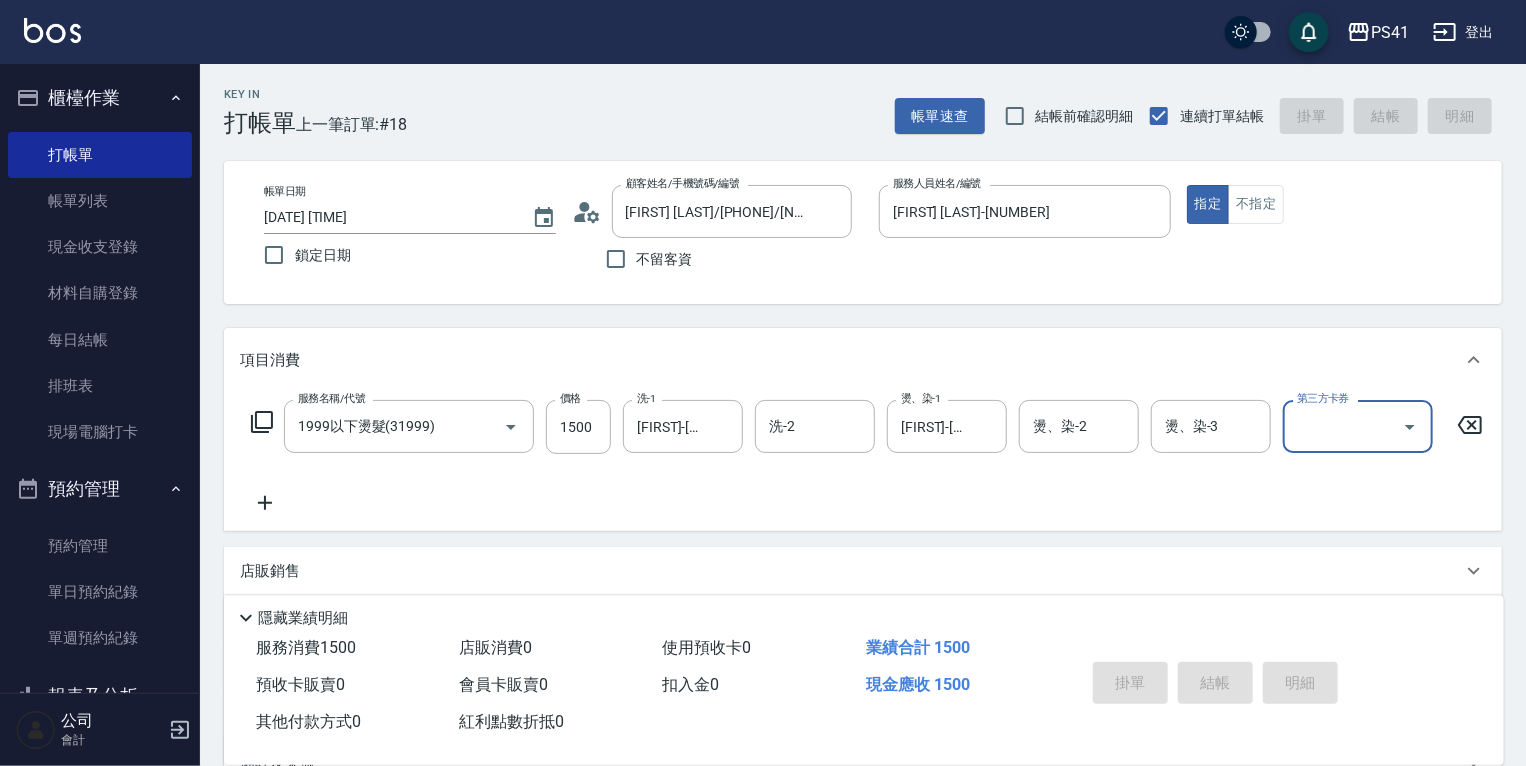 type on "[DATE] [TIME]" 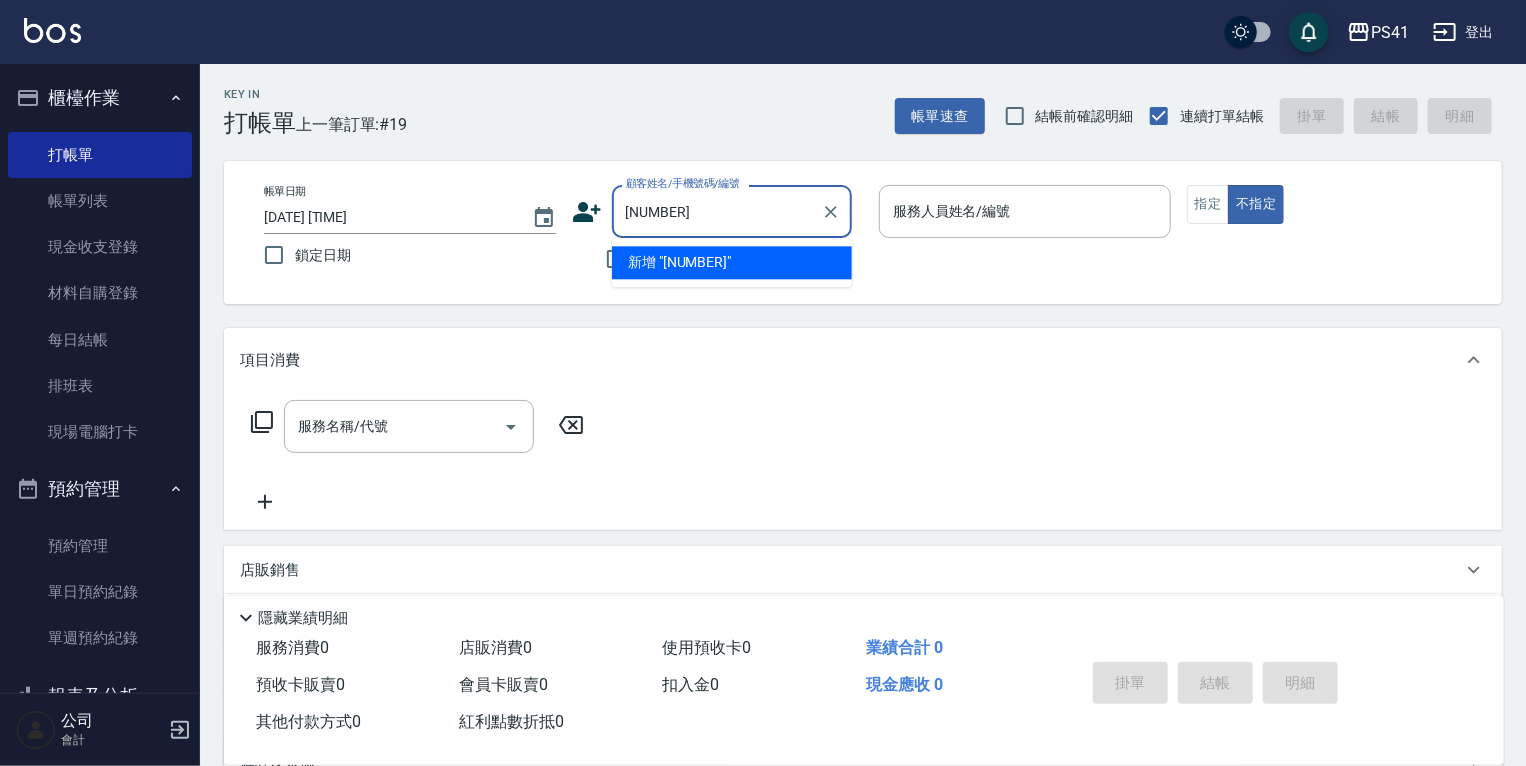 type on "[NUMBER]" 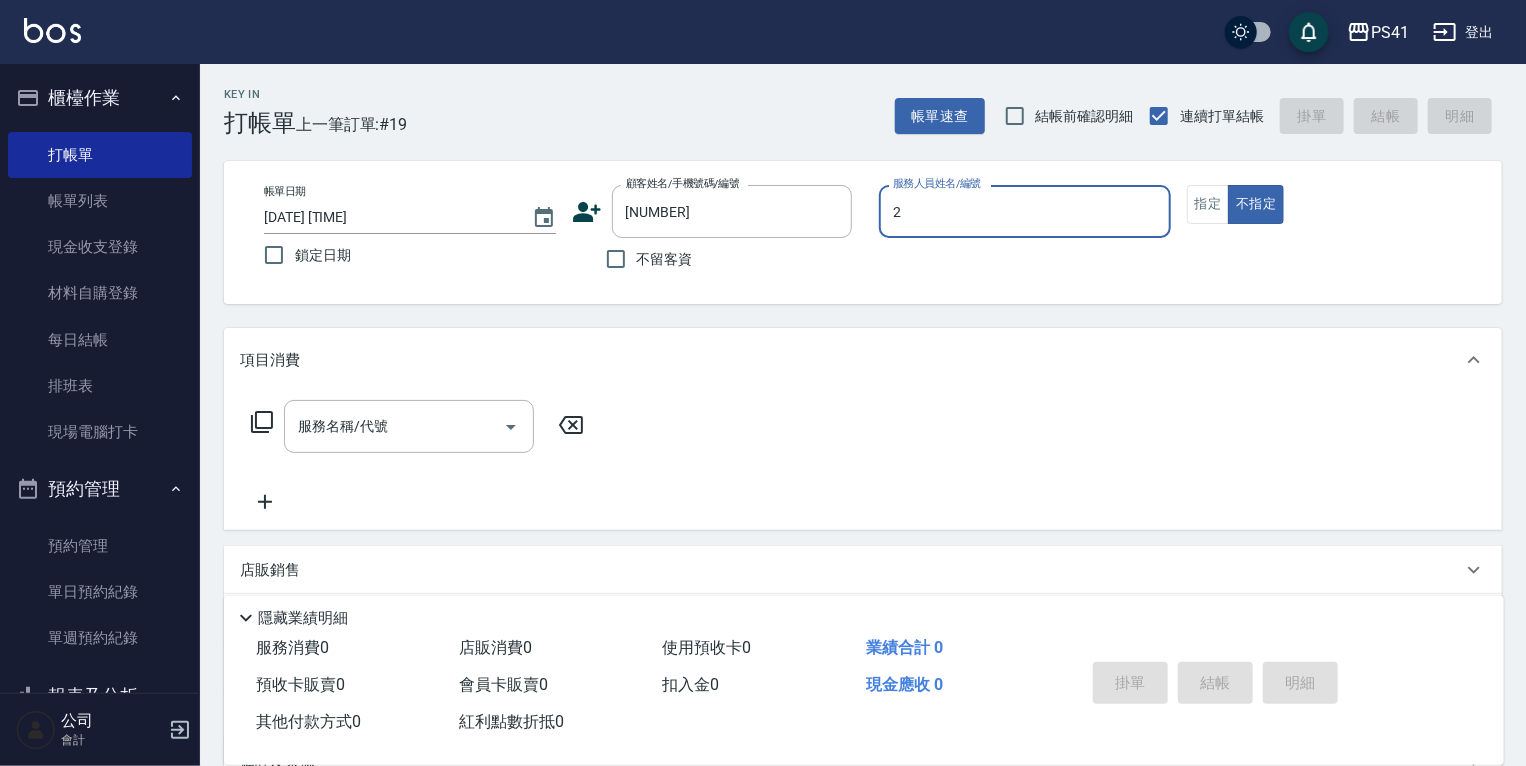 type on "[FIRST] [LAST]-[NUMBER]" 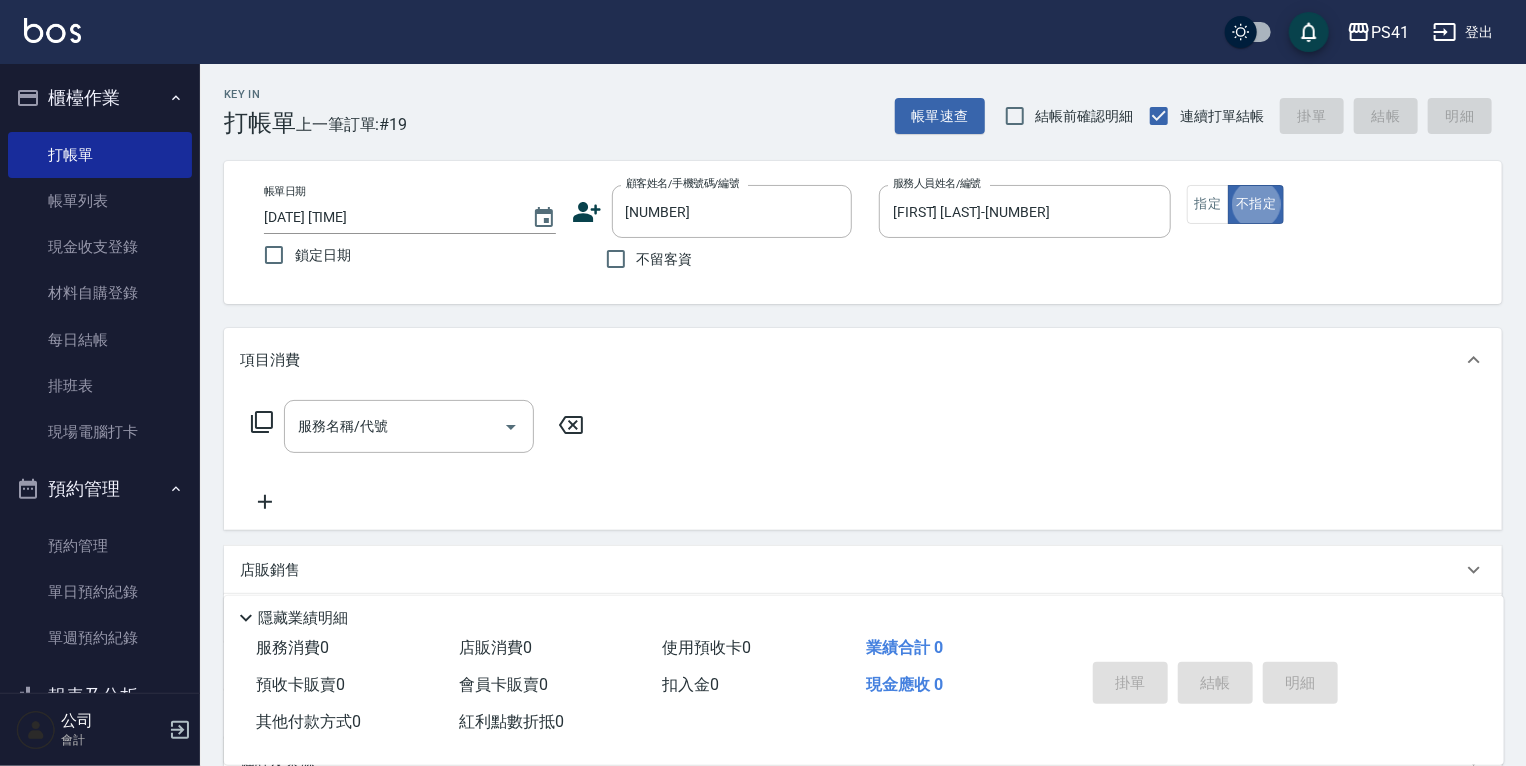type on "[FIRST] [LAST]/[PHONE]/[NUMBER]" 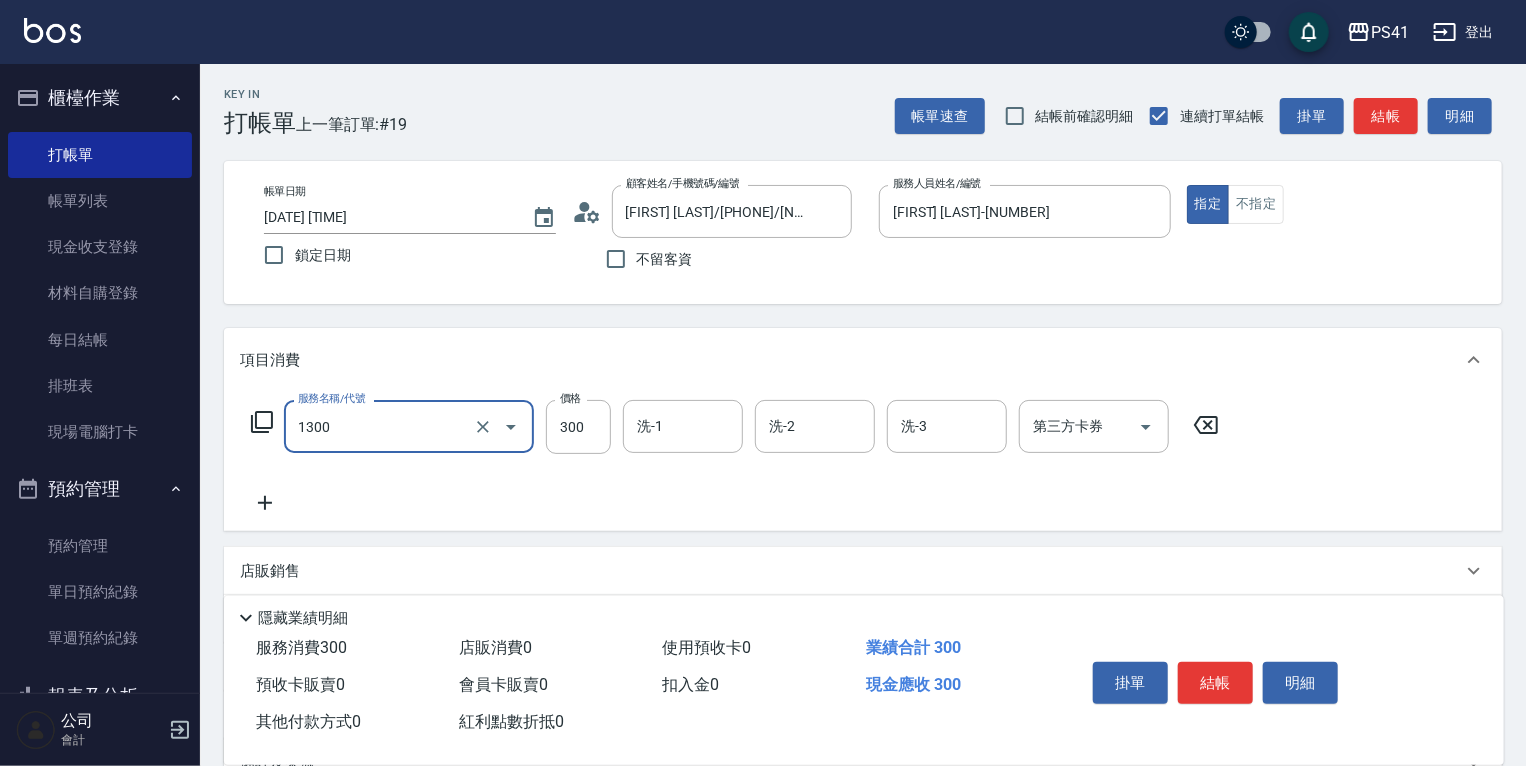 type on "洗髮300(1300)" 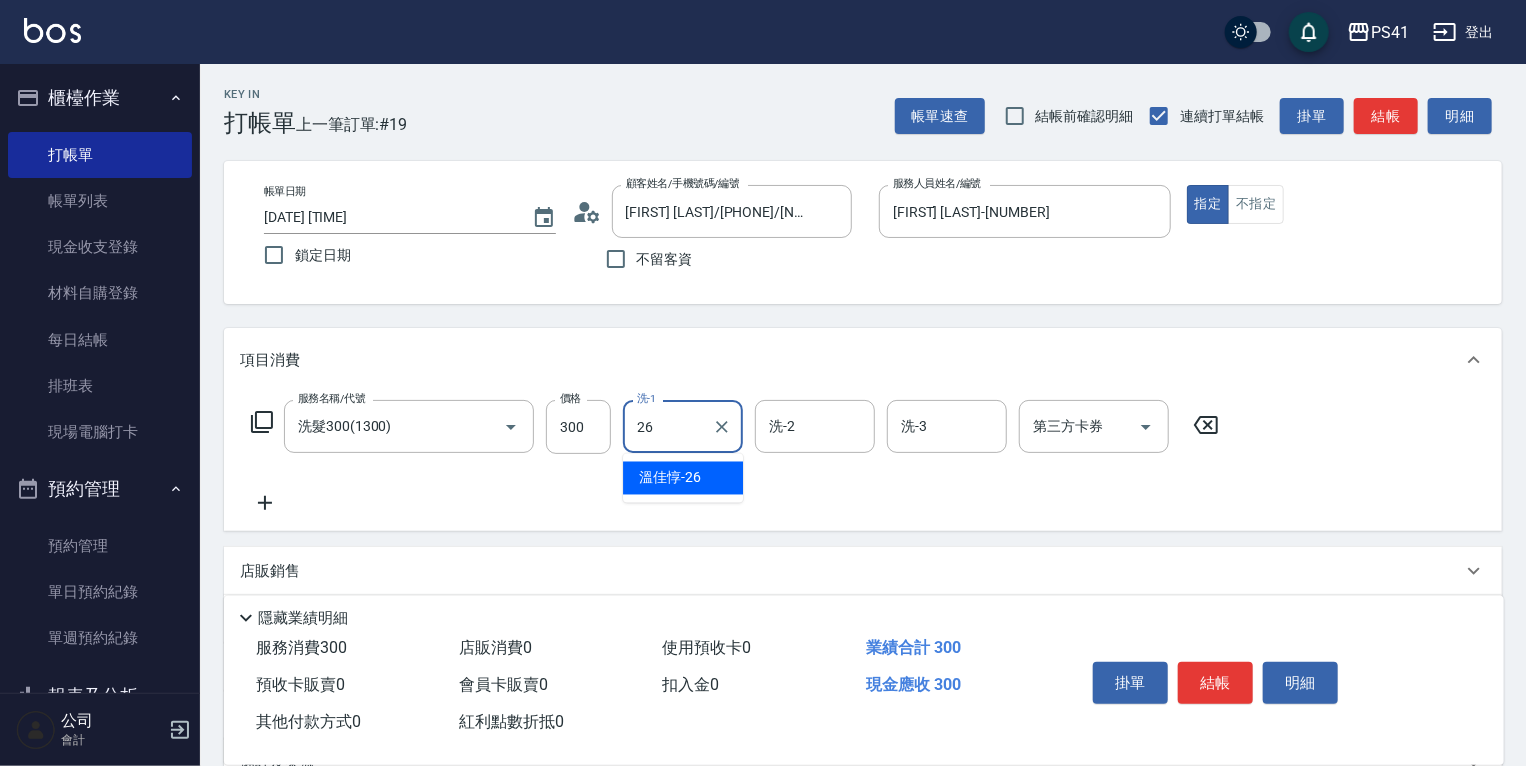 type on "[FIRST]-[NUMBER]" 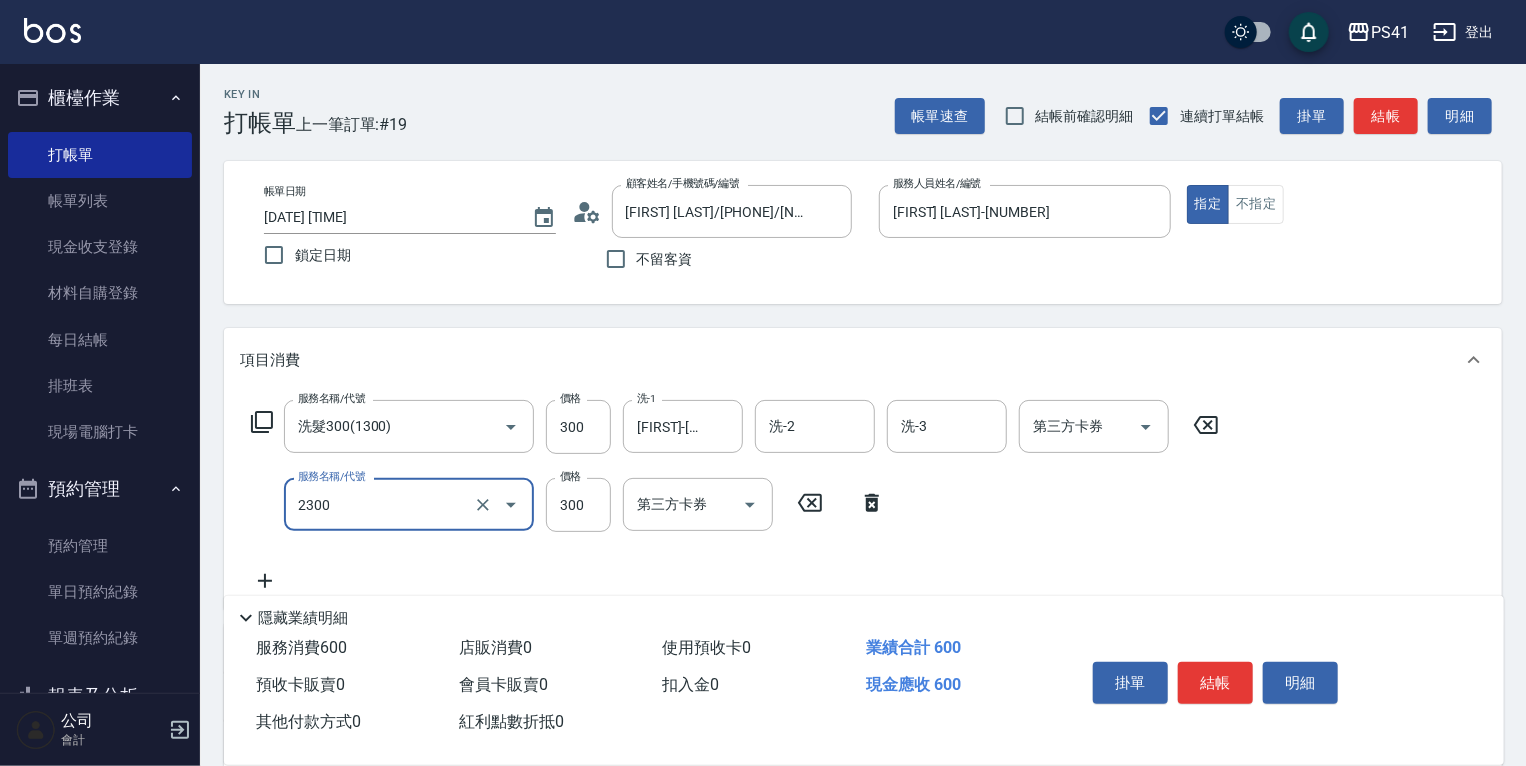 type on "剪髮(2300)" 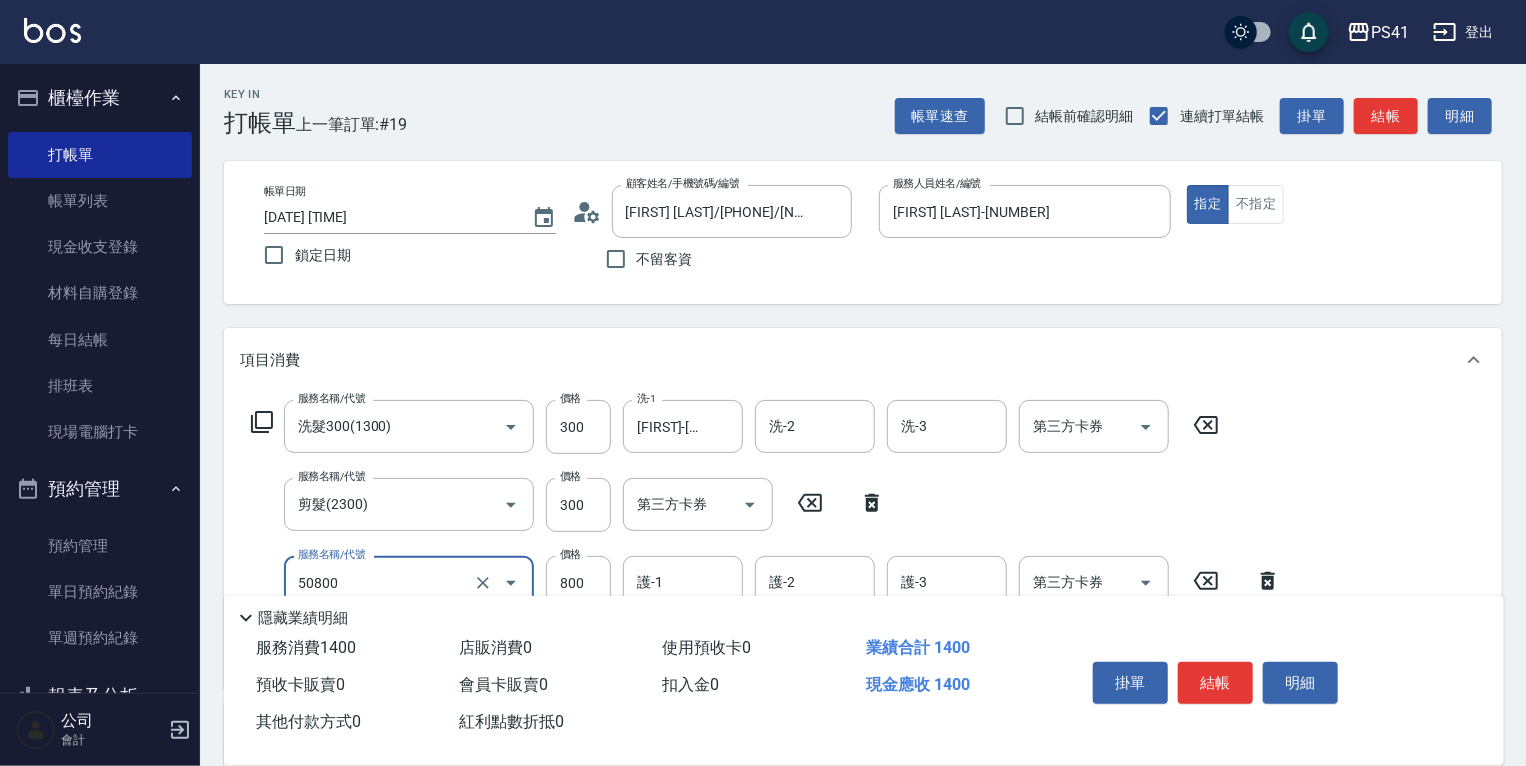 type on "原價401~800護髮(50800)" 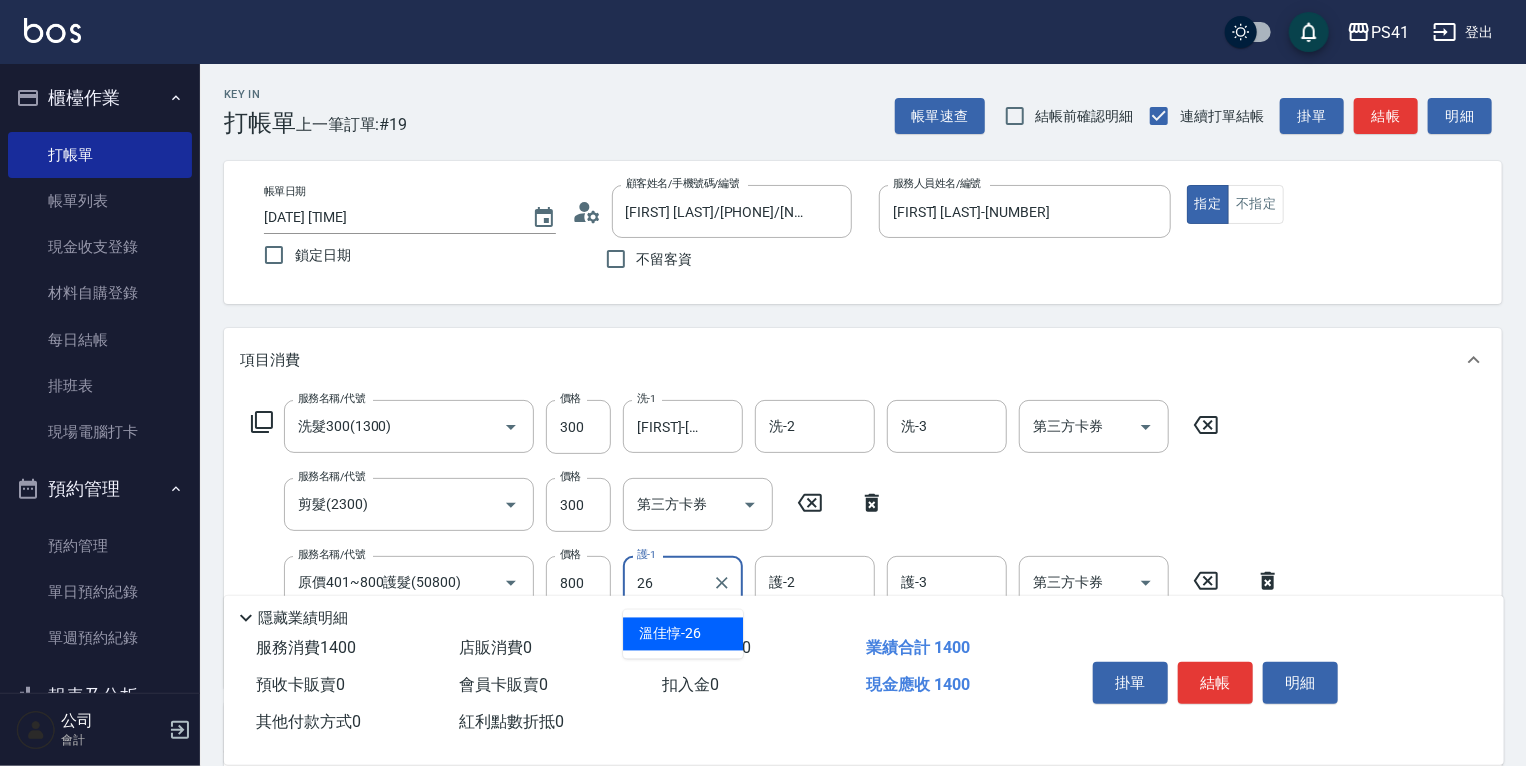 type on "[FIRST]-[NUMBER]" 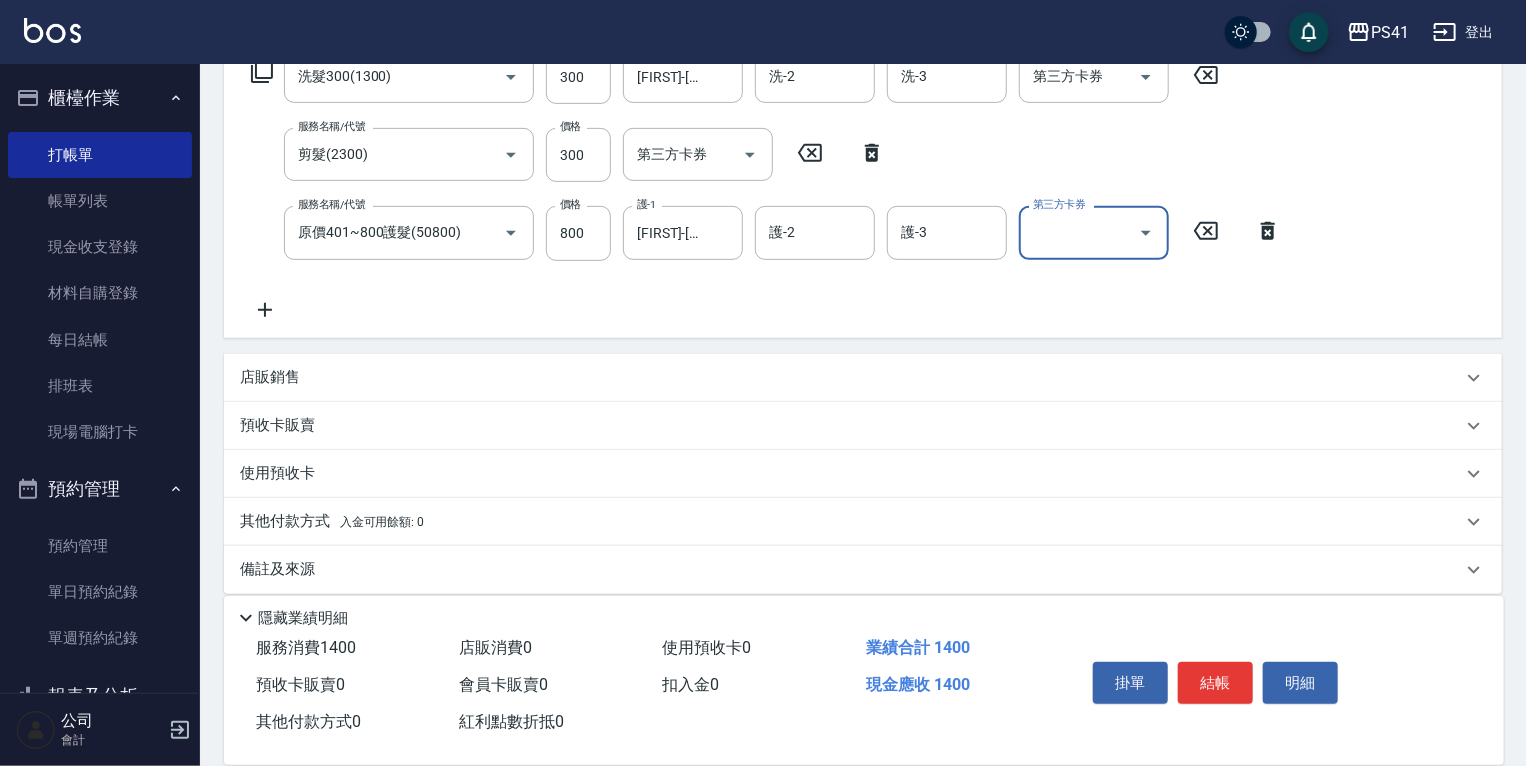 scroll, scrollTop: 367, scrollLeft: 0, axis: vertical 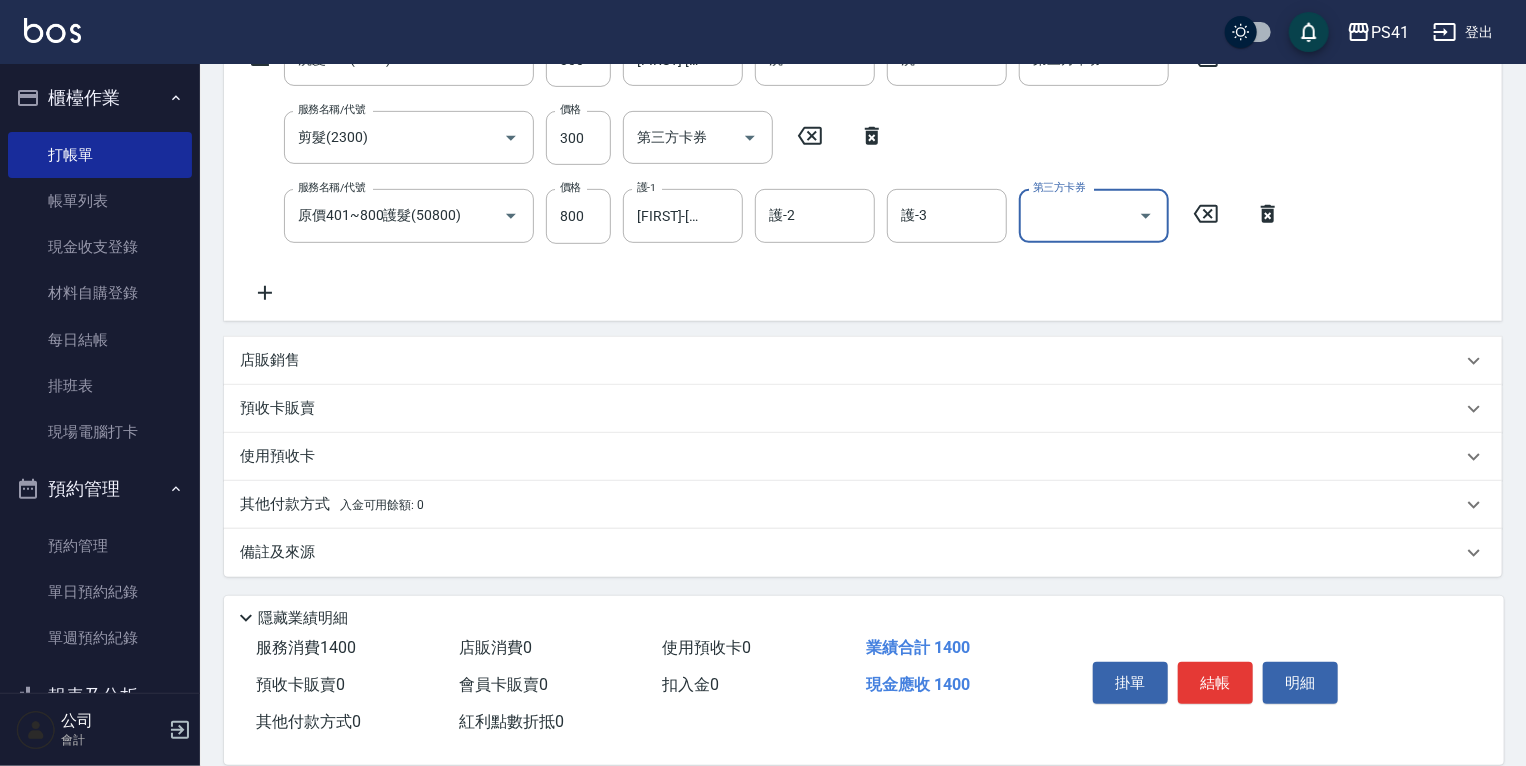 click on "其他付款方式 入金可用餘額: 0" at bounding box center [332, 505] 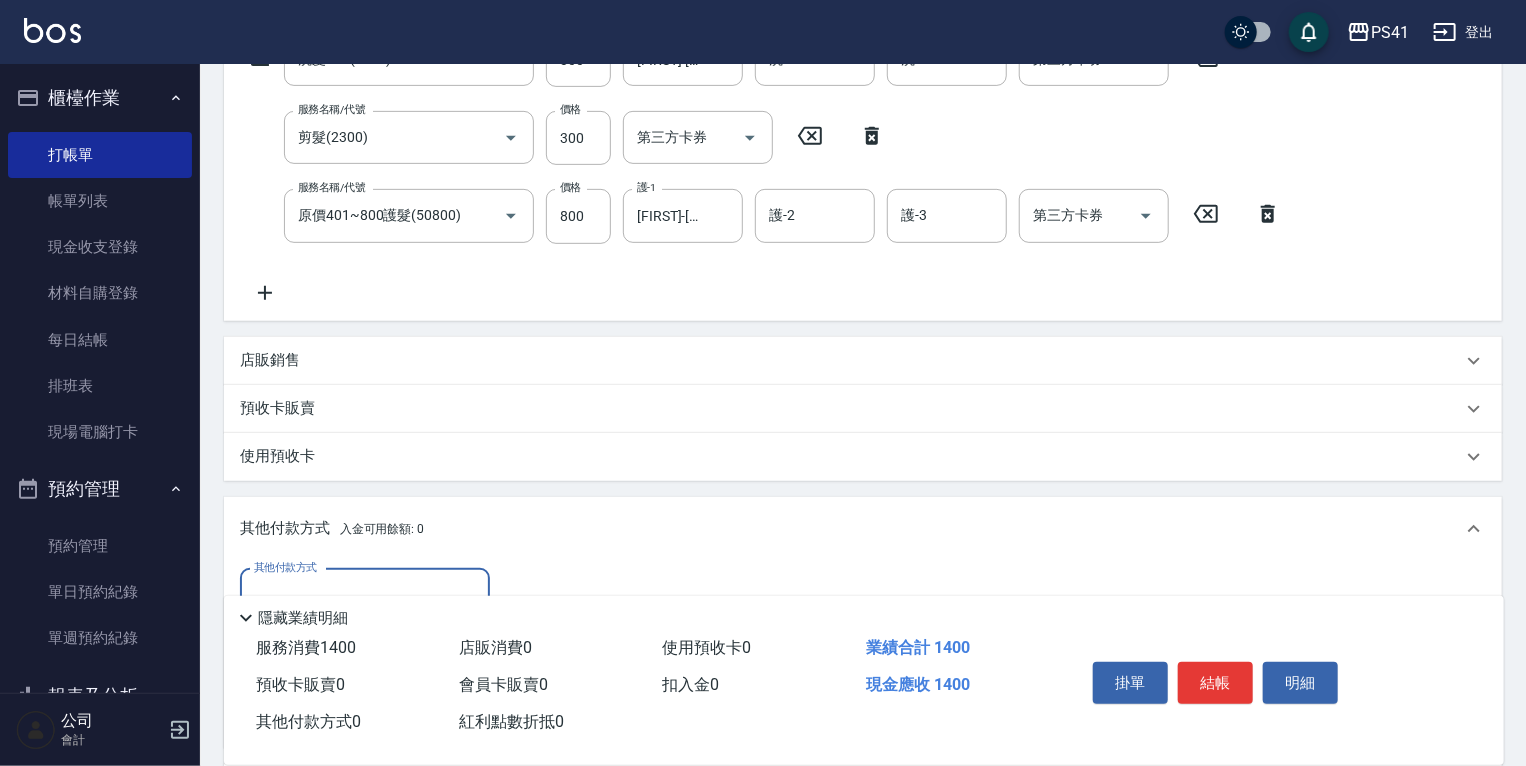 scroll, scrollTop: 1, scrollLeft: 0, axis: vertical 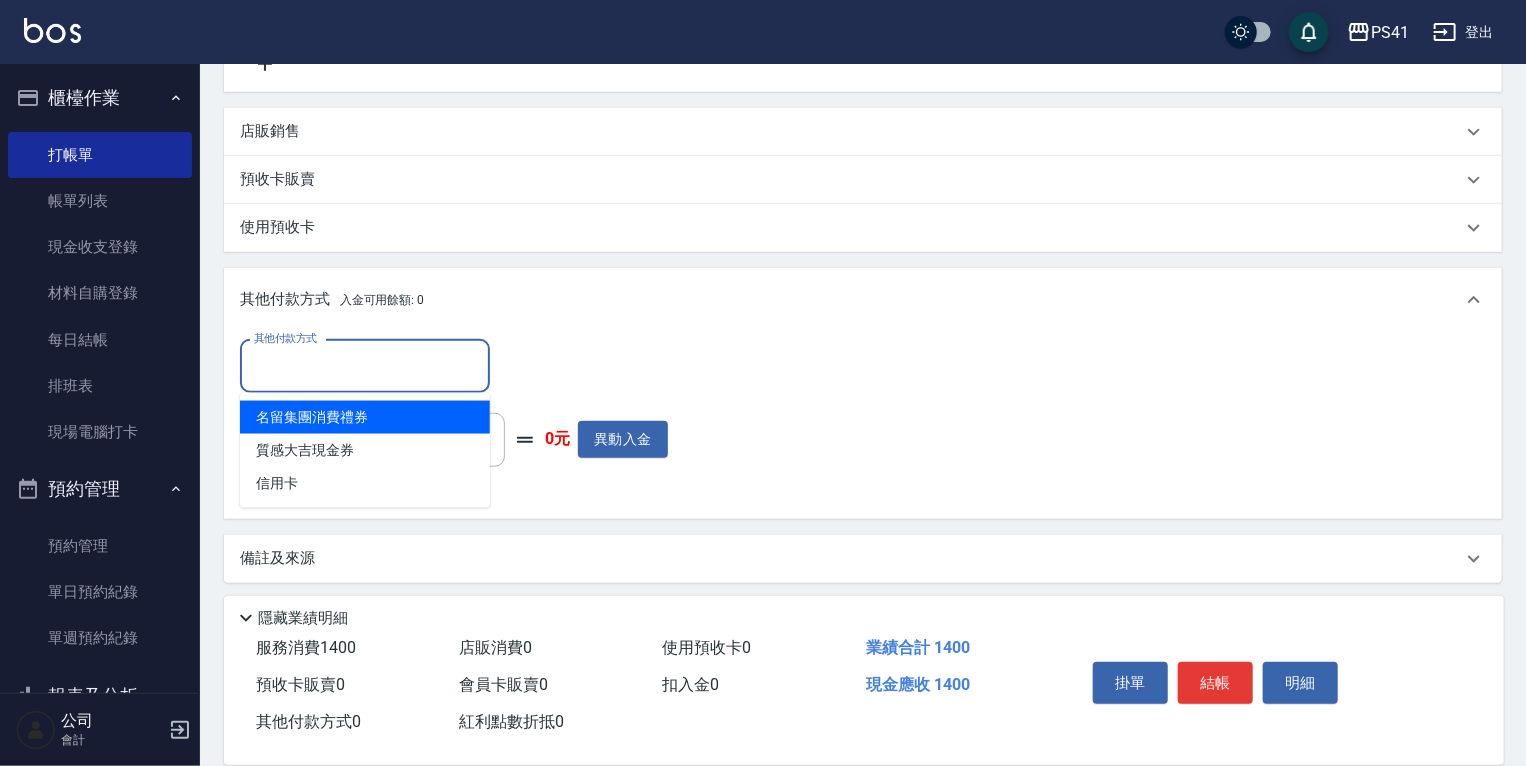 click on "其他付款方式" at bounding box center (365, 366) 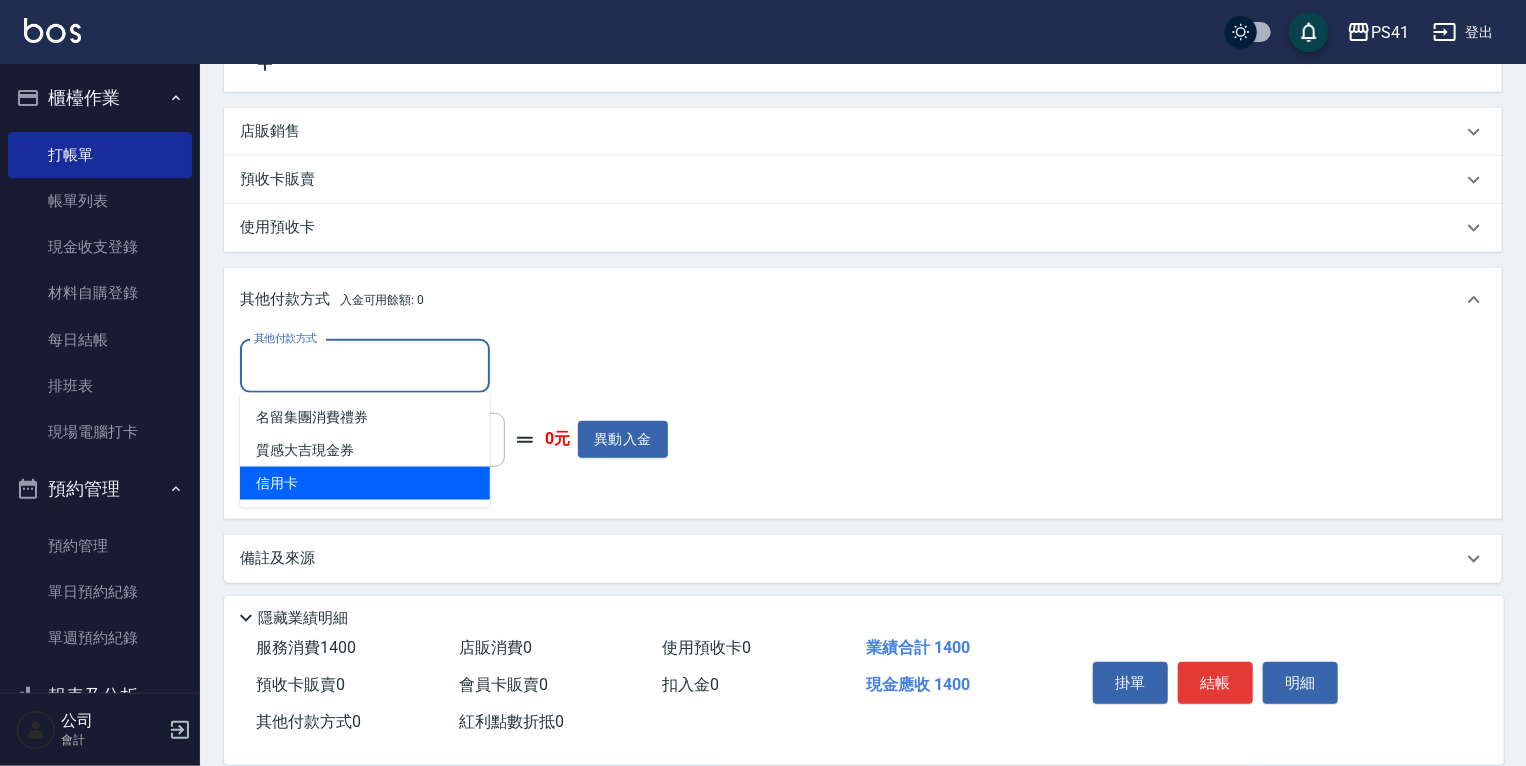 click on "信用卡" at bounding box center [365, 483] 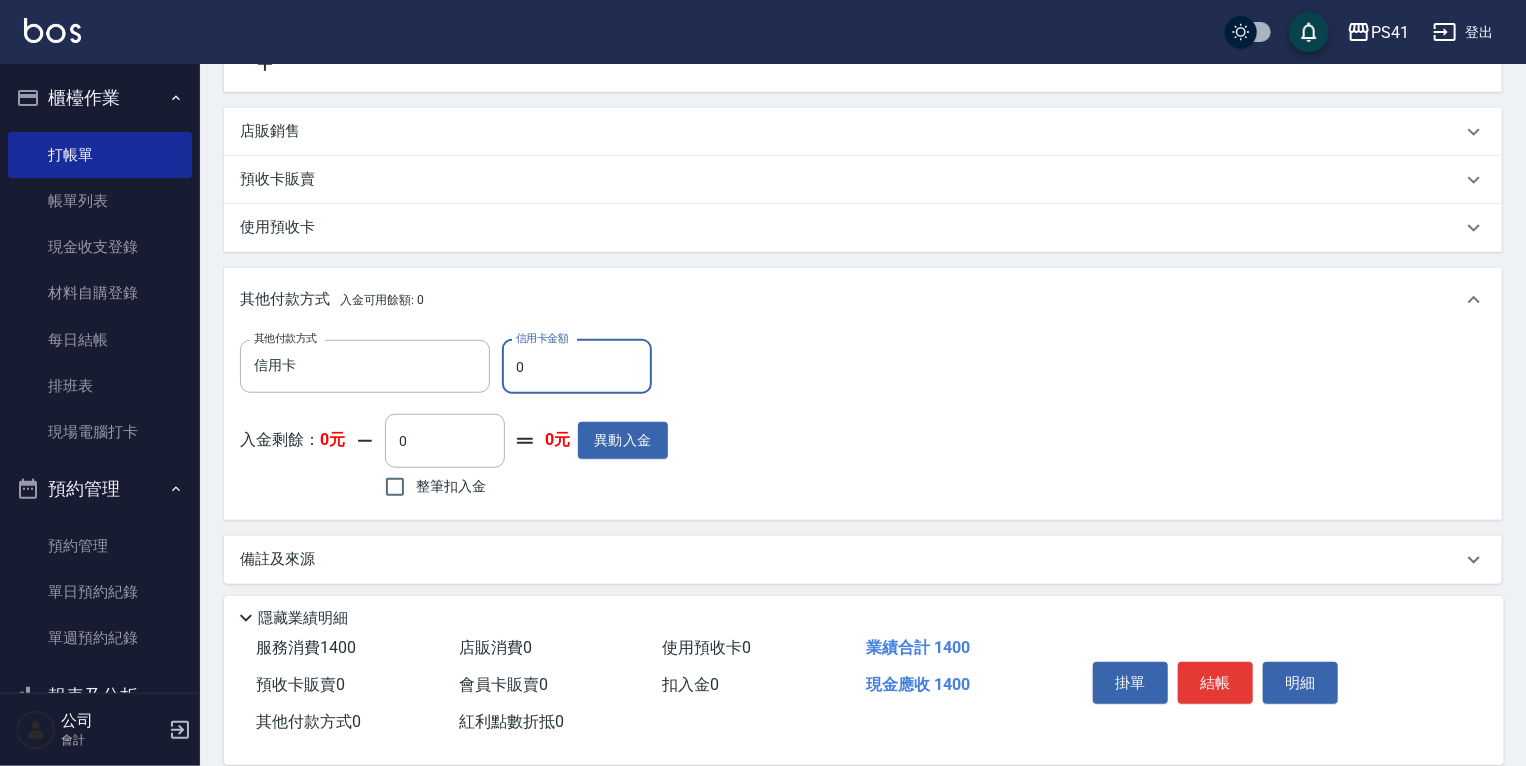click on "0" at bounding box center (577, 367) 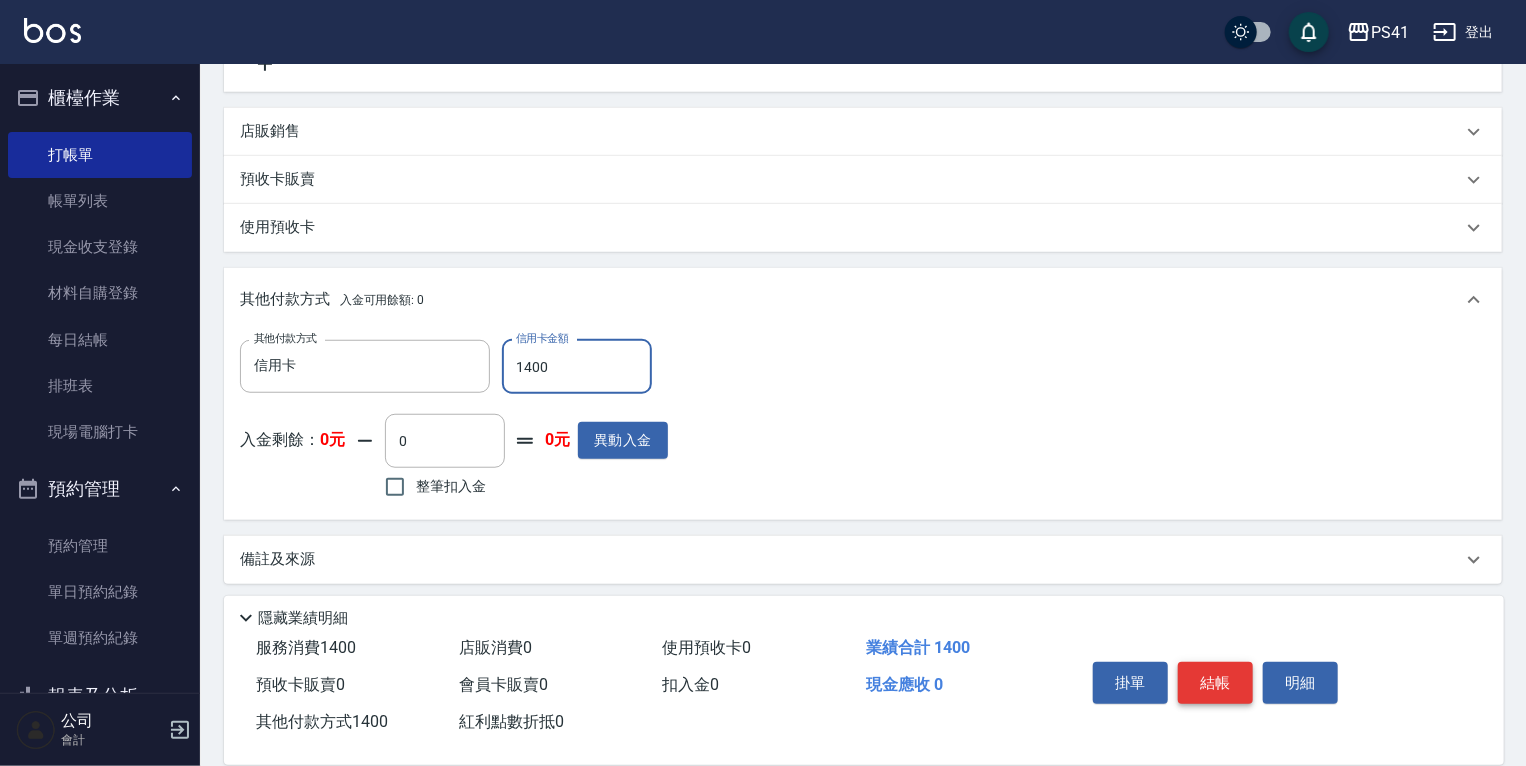 type on "1400" 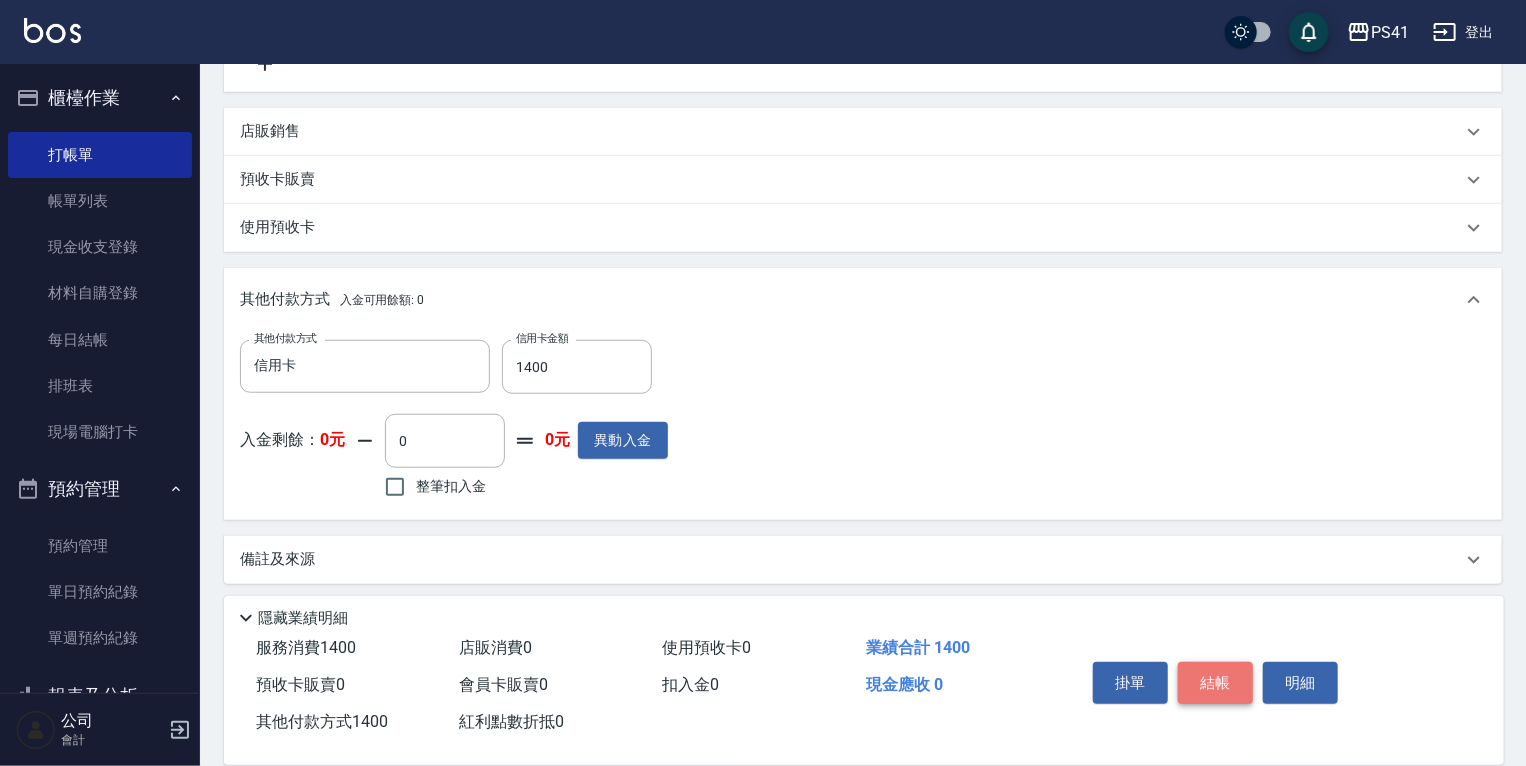 click on "結帳" at bounding box center (1215, 683) 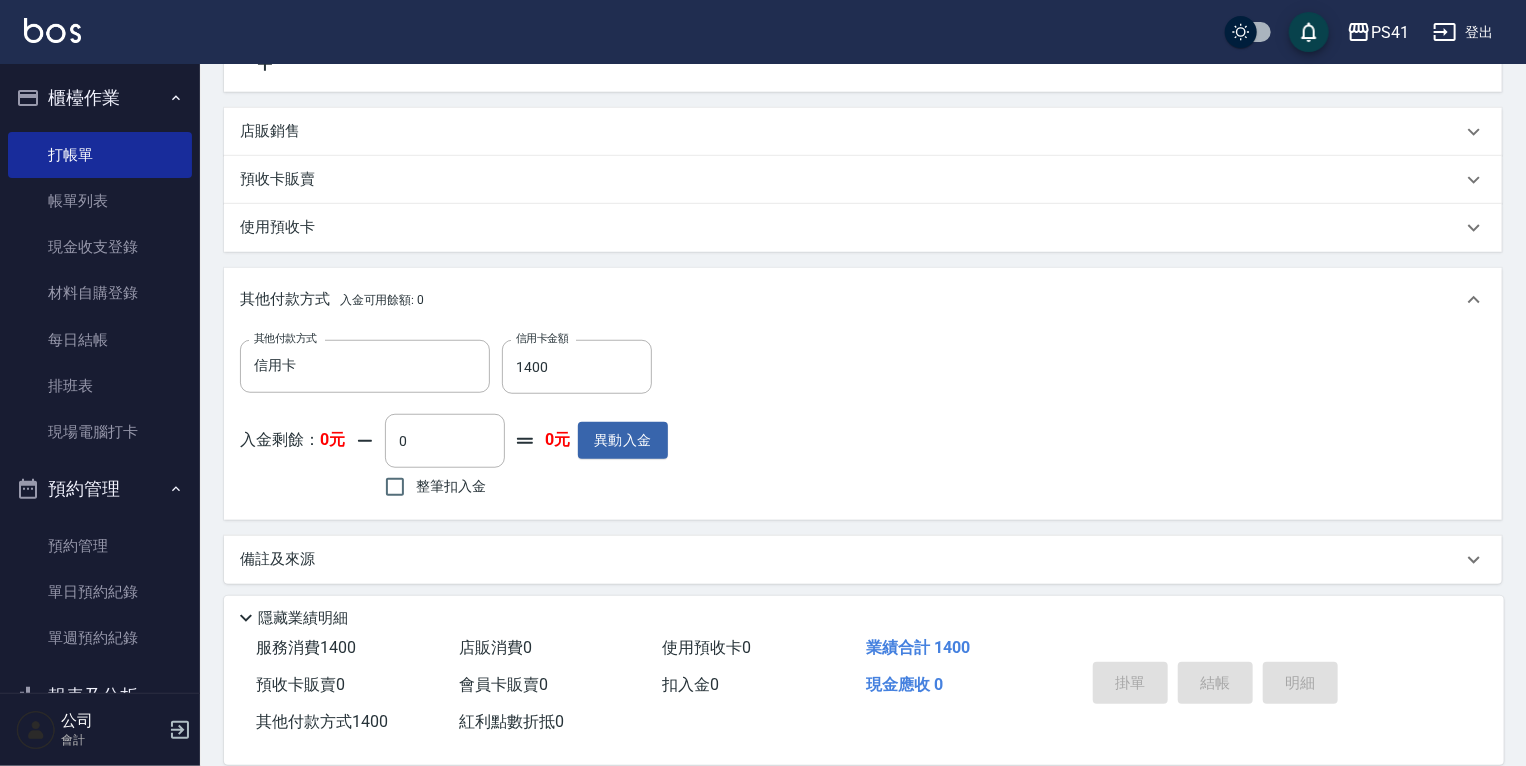 type 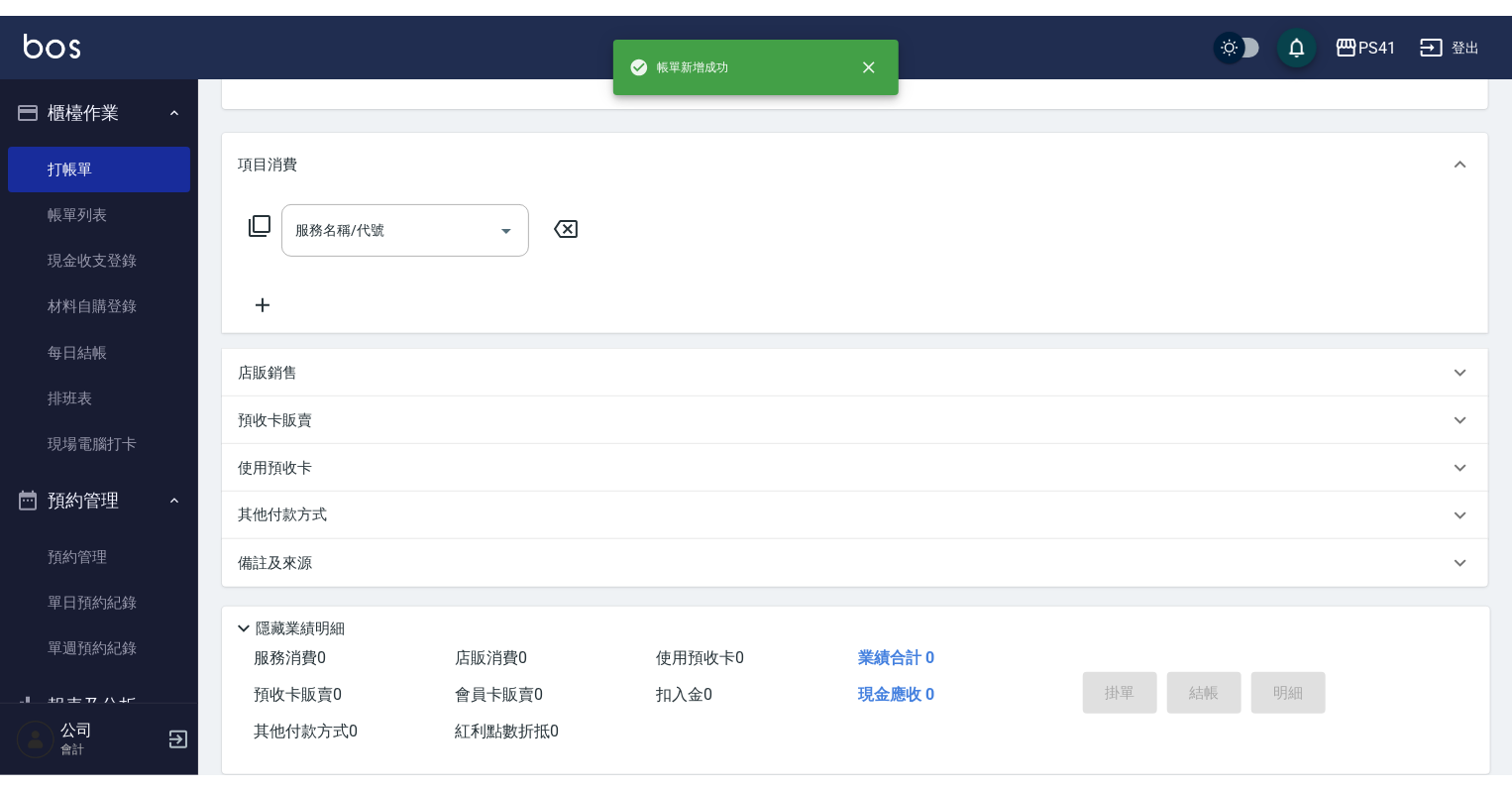 scroll, scrollTop: 0, scrollLeft: 0, axis: both 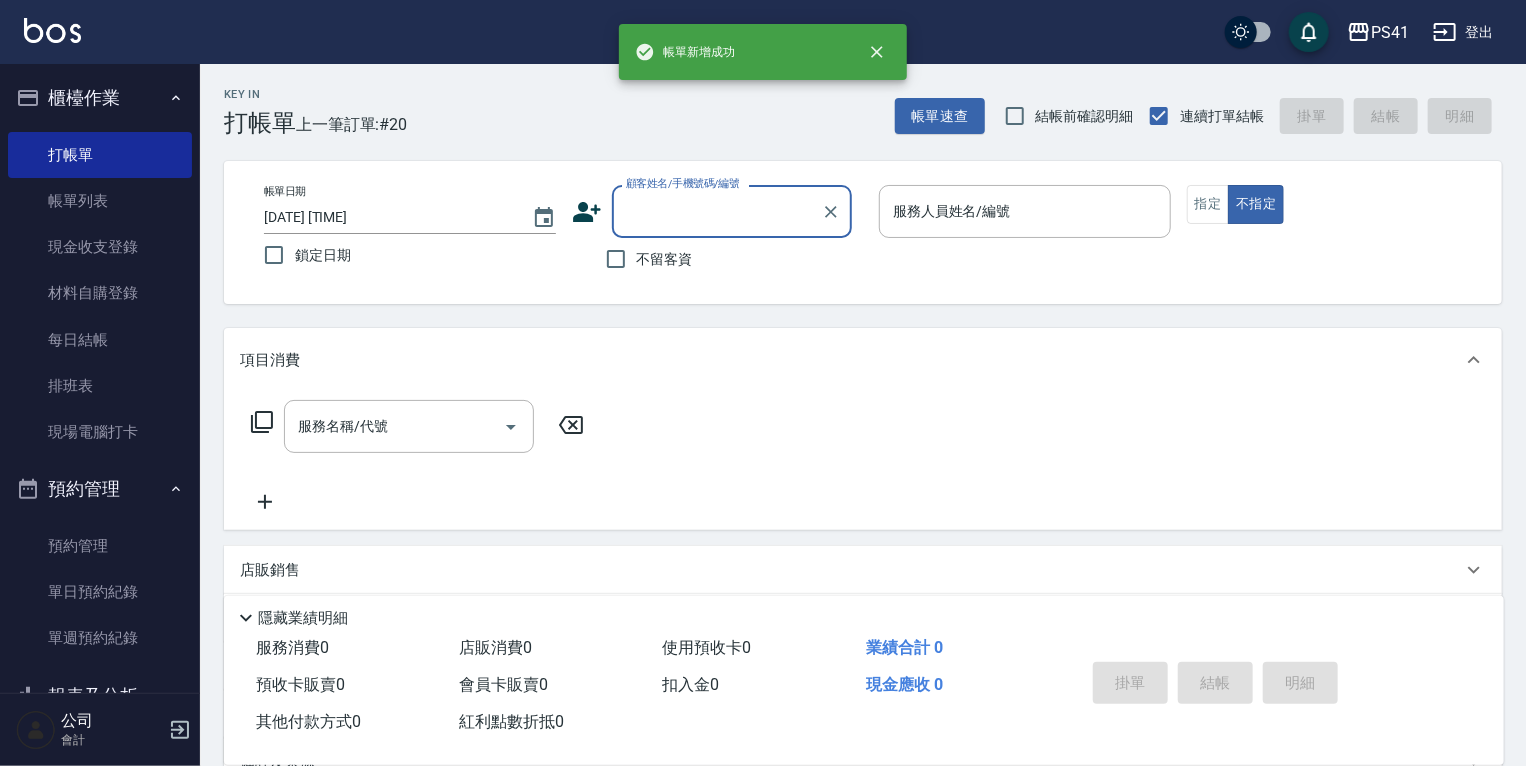 drag, startPoint x: 93, startPoint y: 216, endPoint x: 751, endPoint y: 394, distance: 681.65094 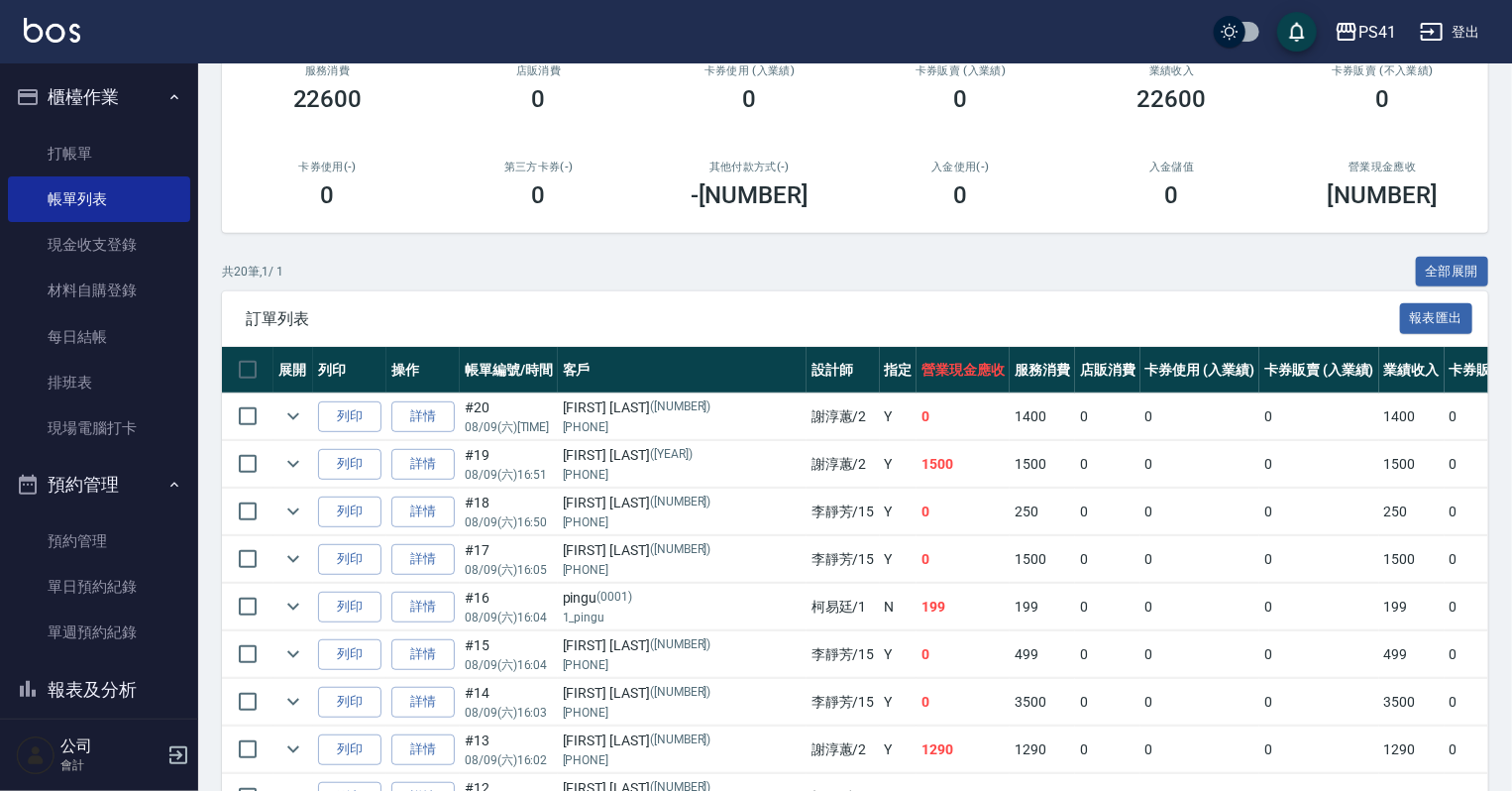 scroll, scrollTop: 0, scrollLeft: 0, axis: both 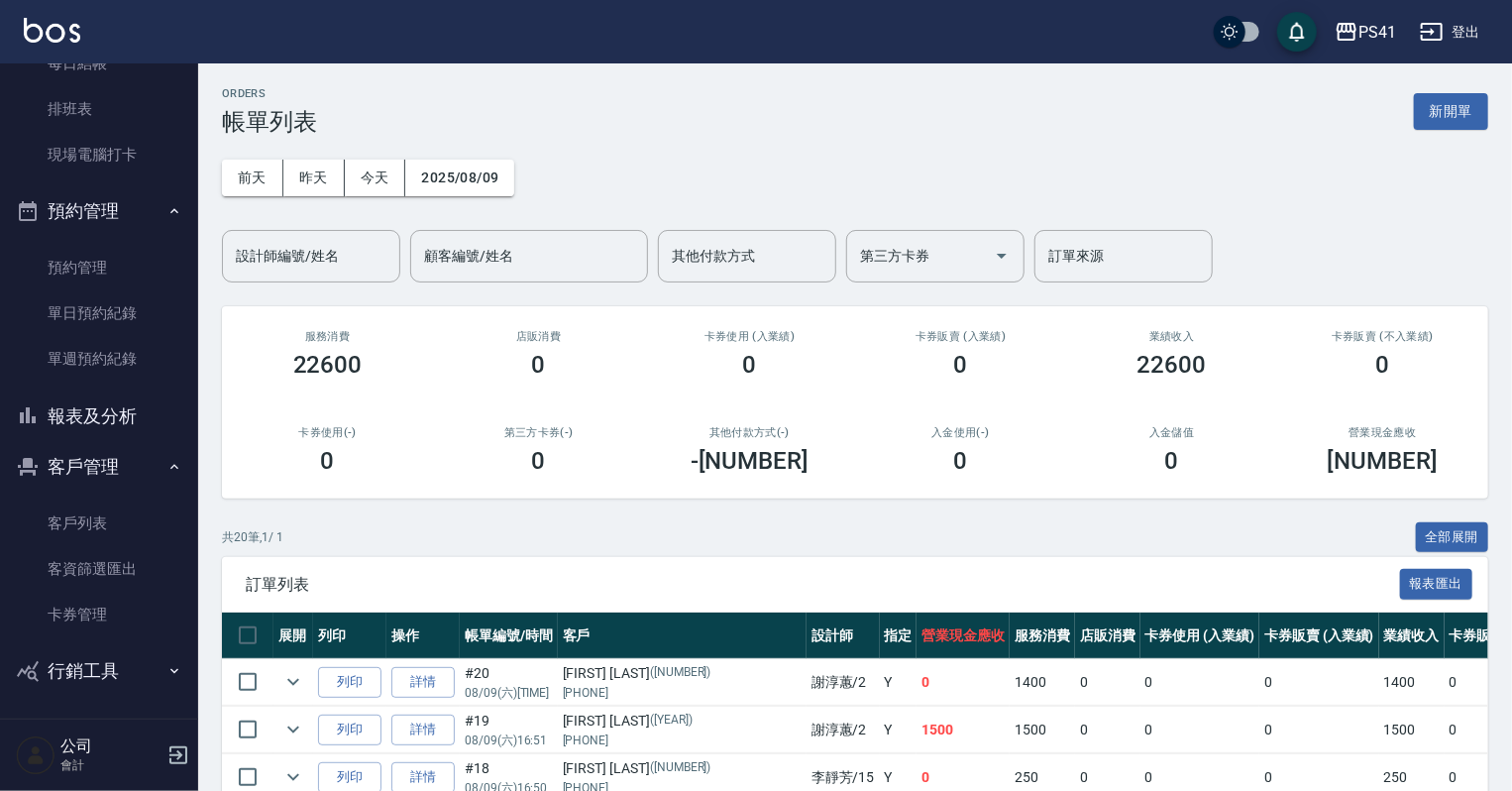 click on "報表及分析" at bounding box center [99, 416] 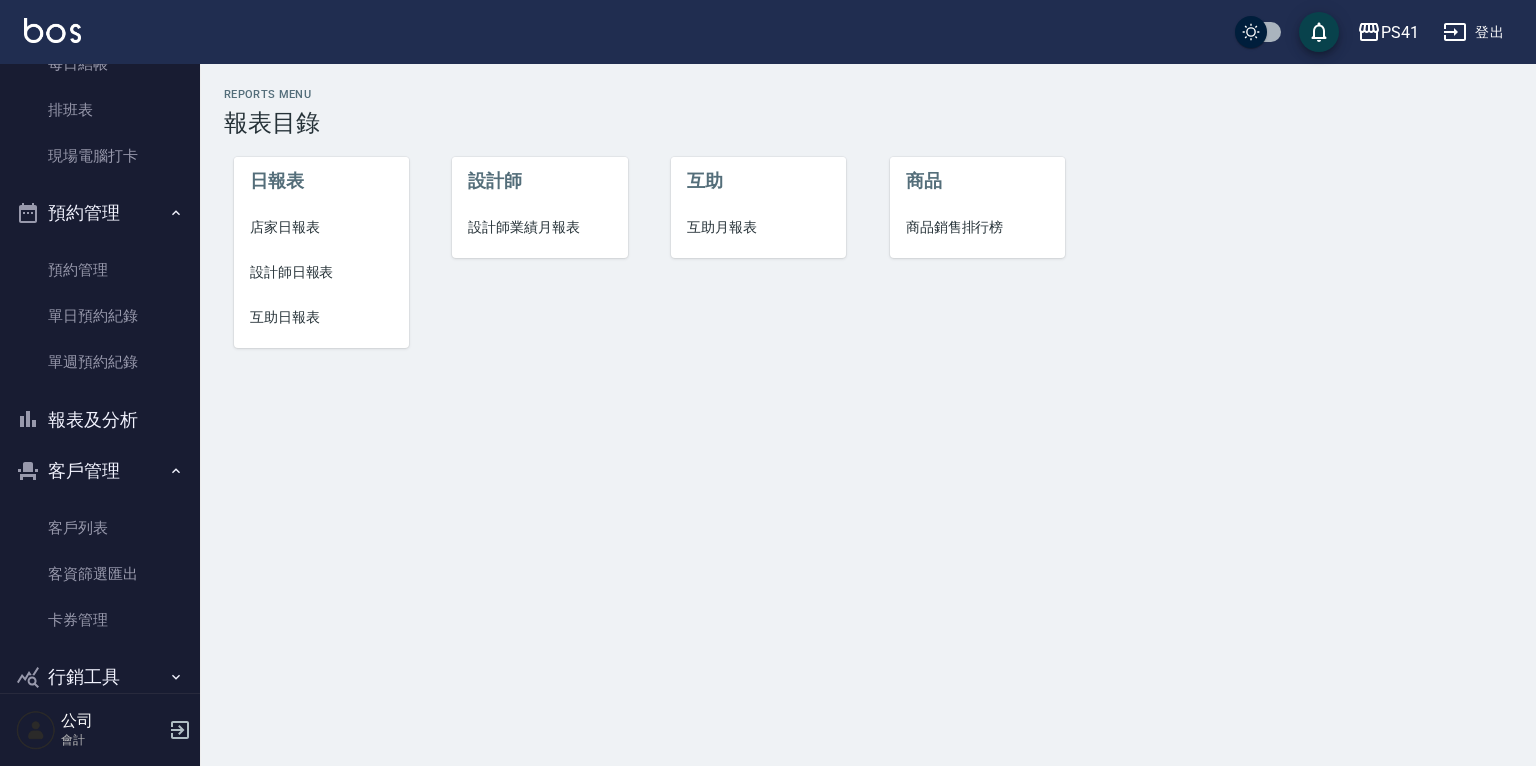 click on "設計師日報表" at bounding box center (321, 272) 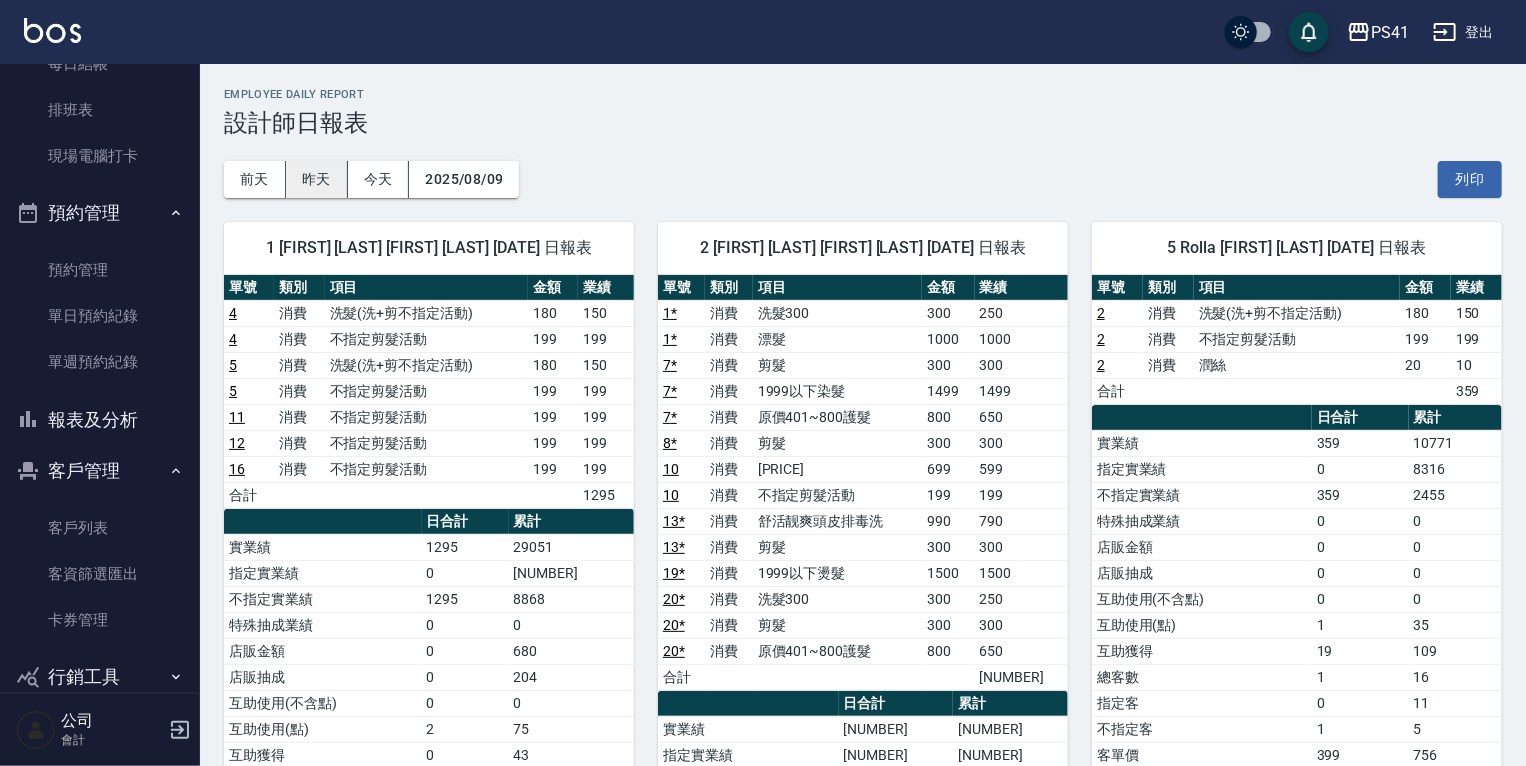 click on "昨天" at bounding box center [317, 179] 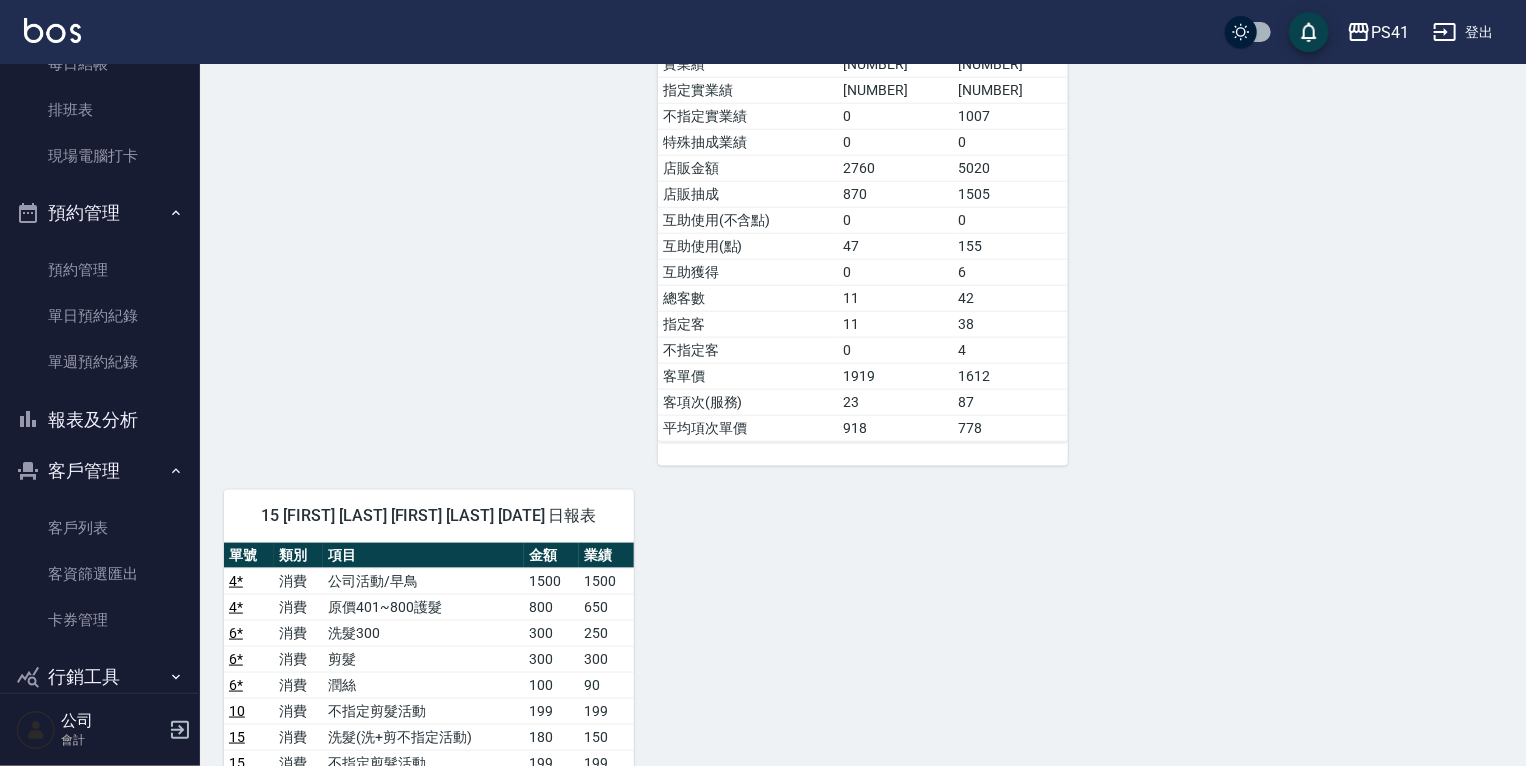 scroll, scrollTop: 800, scrollLeft: 0, axis: vertical 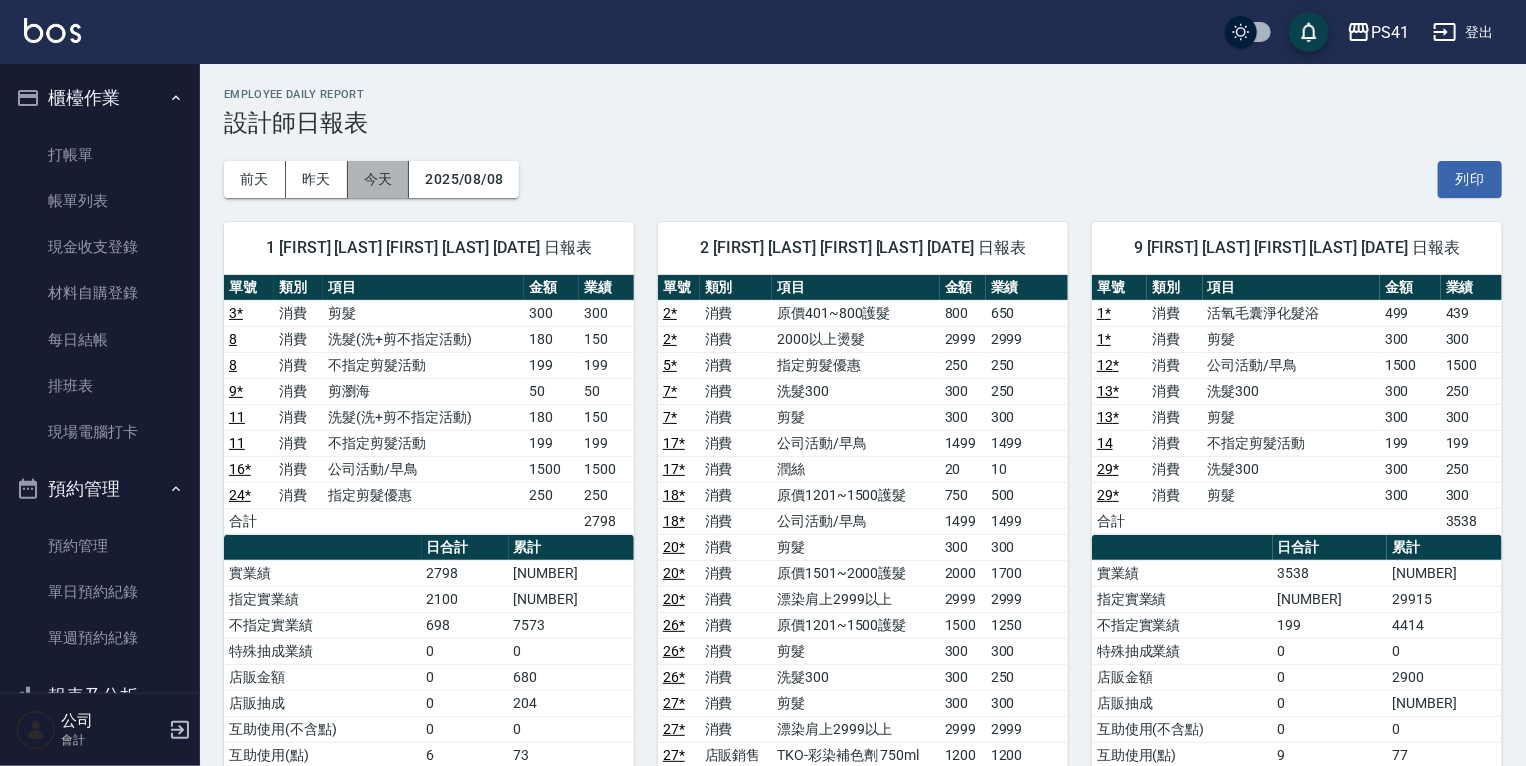 click on "今天" at bounding box center [379, 179] 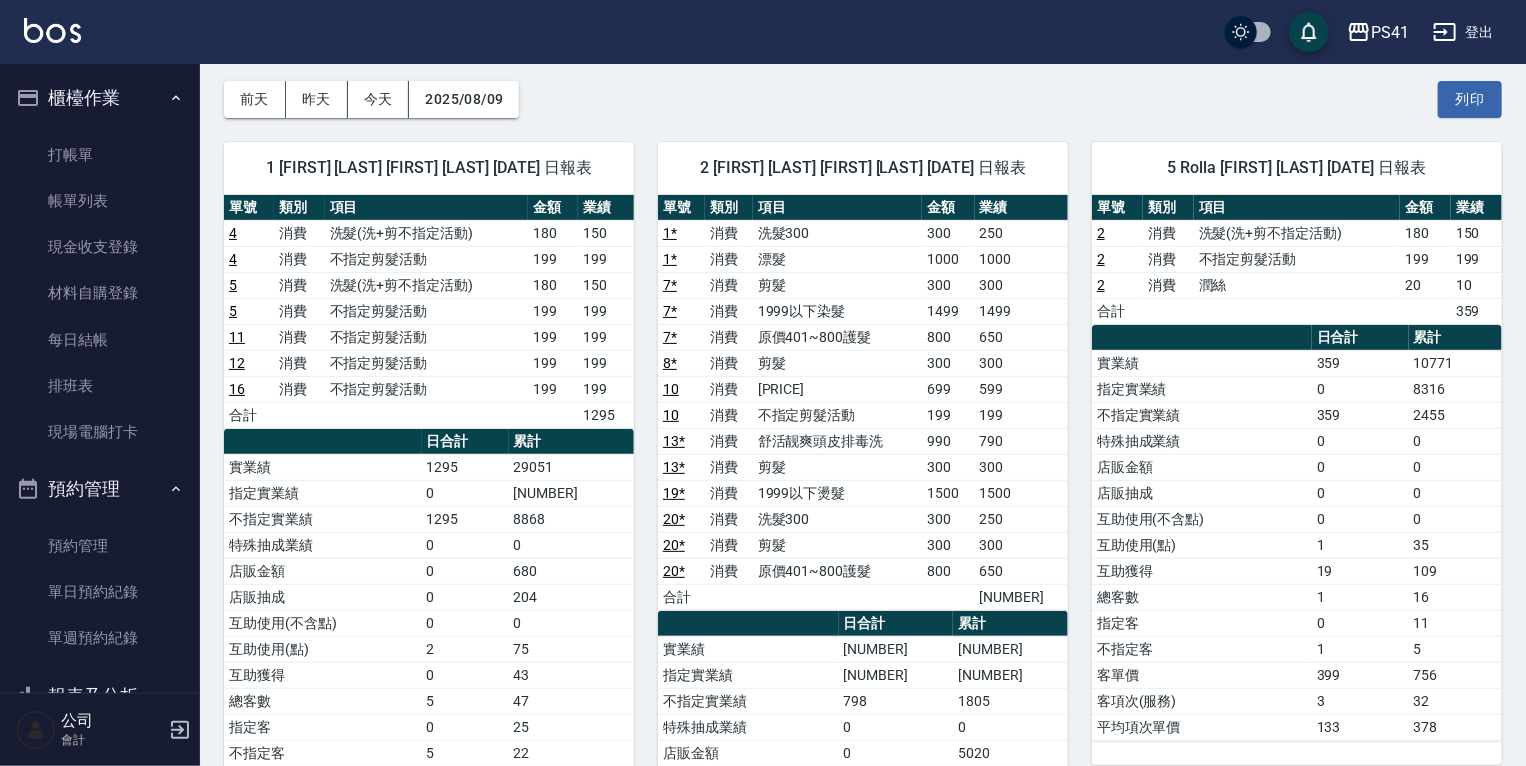 scroll, scrollTop: 0, scrollLeft: 0, axis: both 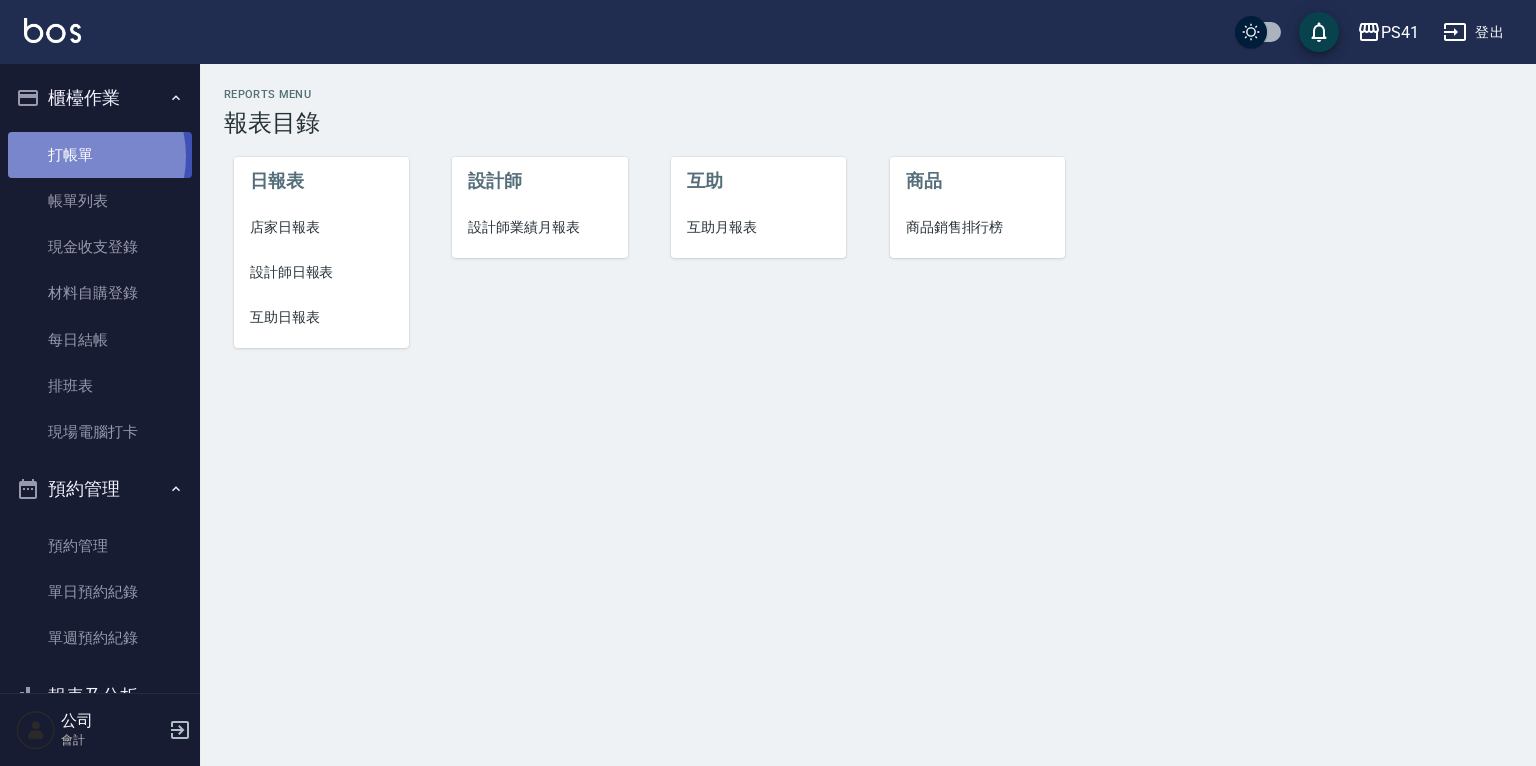 click on "打帳單" at bounding box center (100, 155) 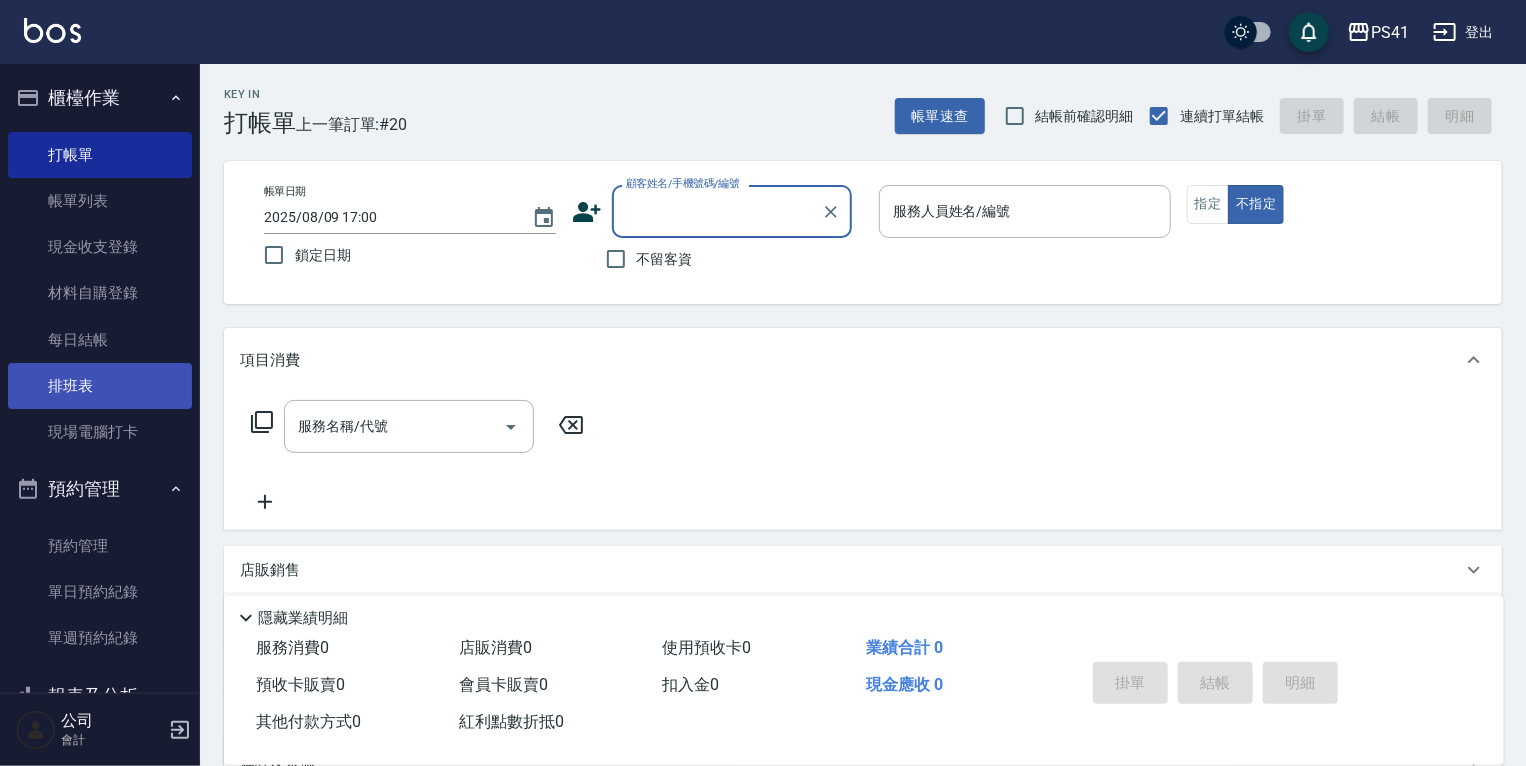 click on "排班表" at bounding box center [100, 386] 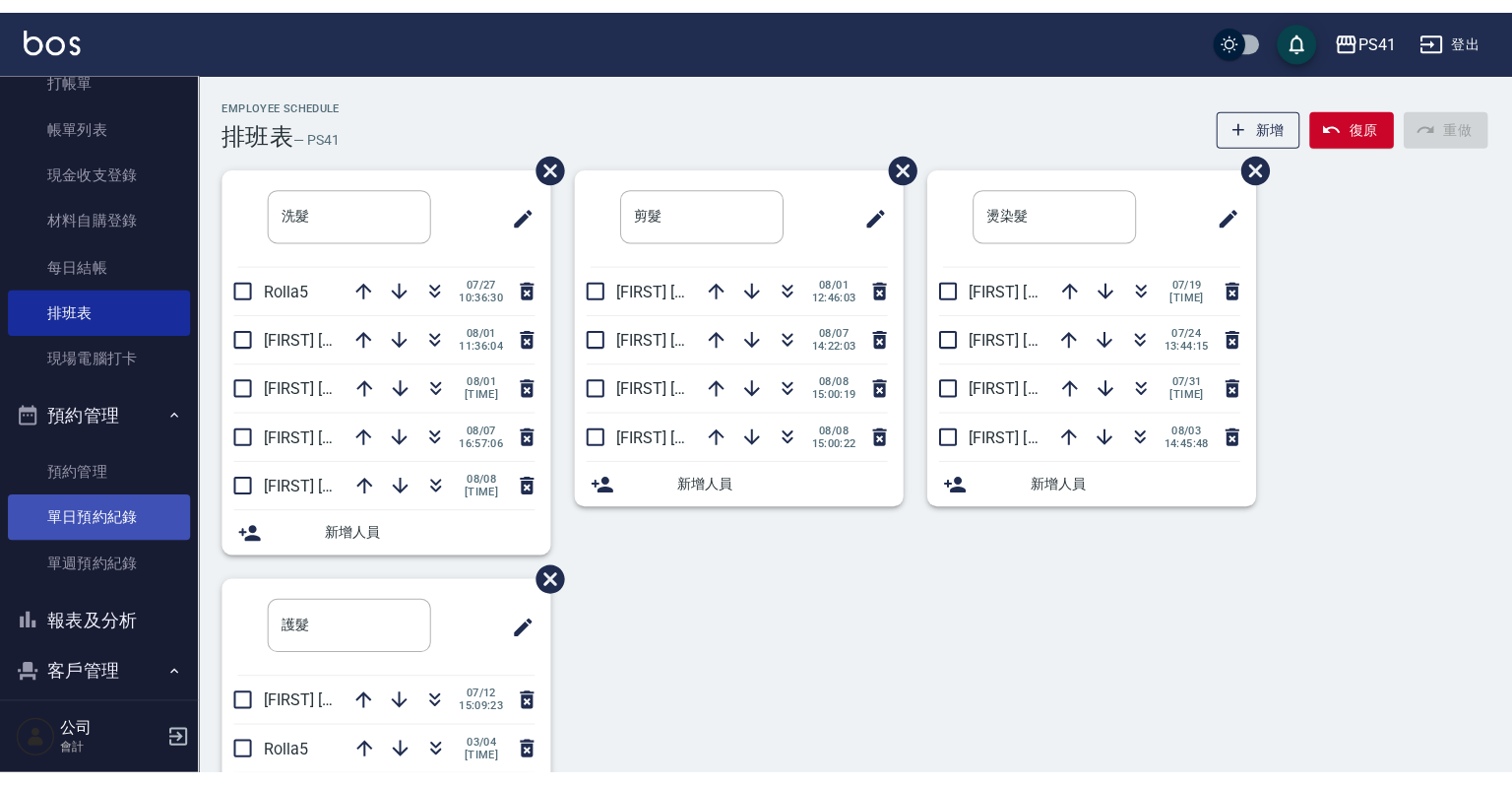 scroll, scrollTop: 158, scrollLeft: 0, axis: vertical 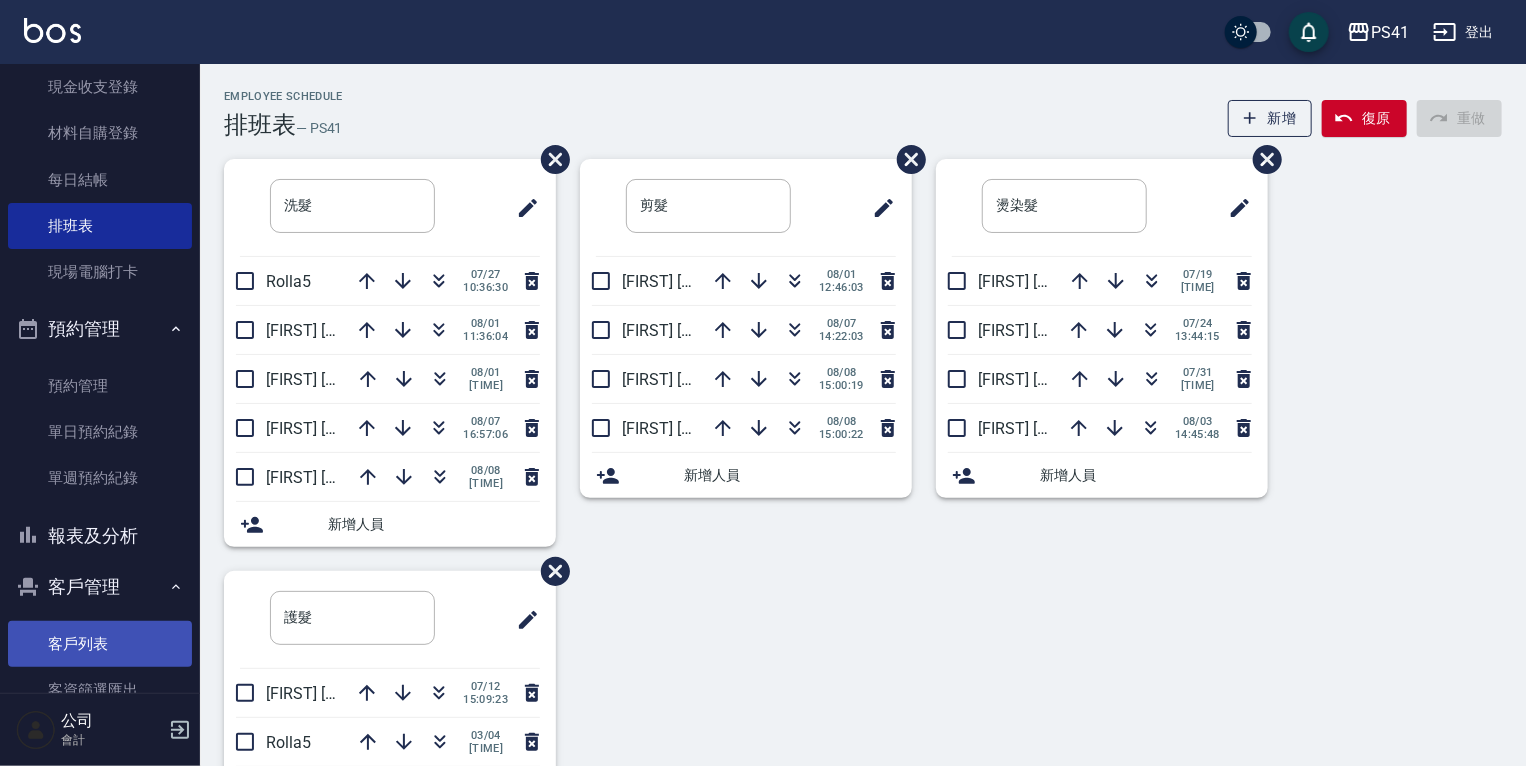 click on "客戶列表" at bounding box center (100, 644) 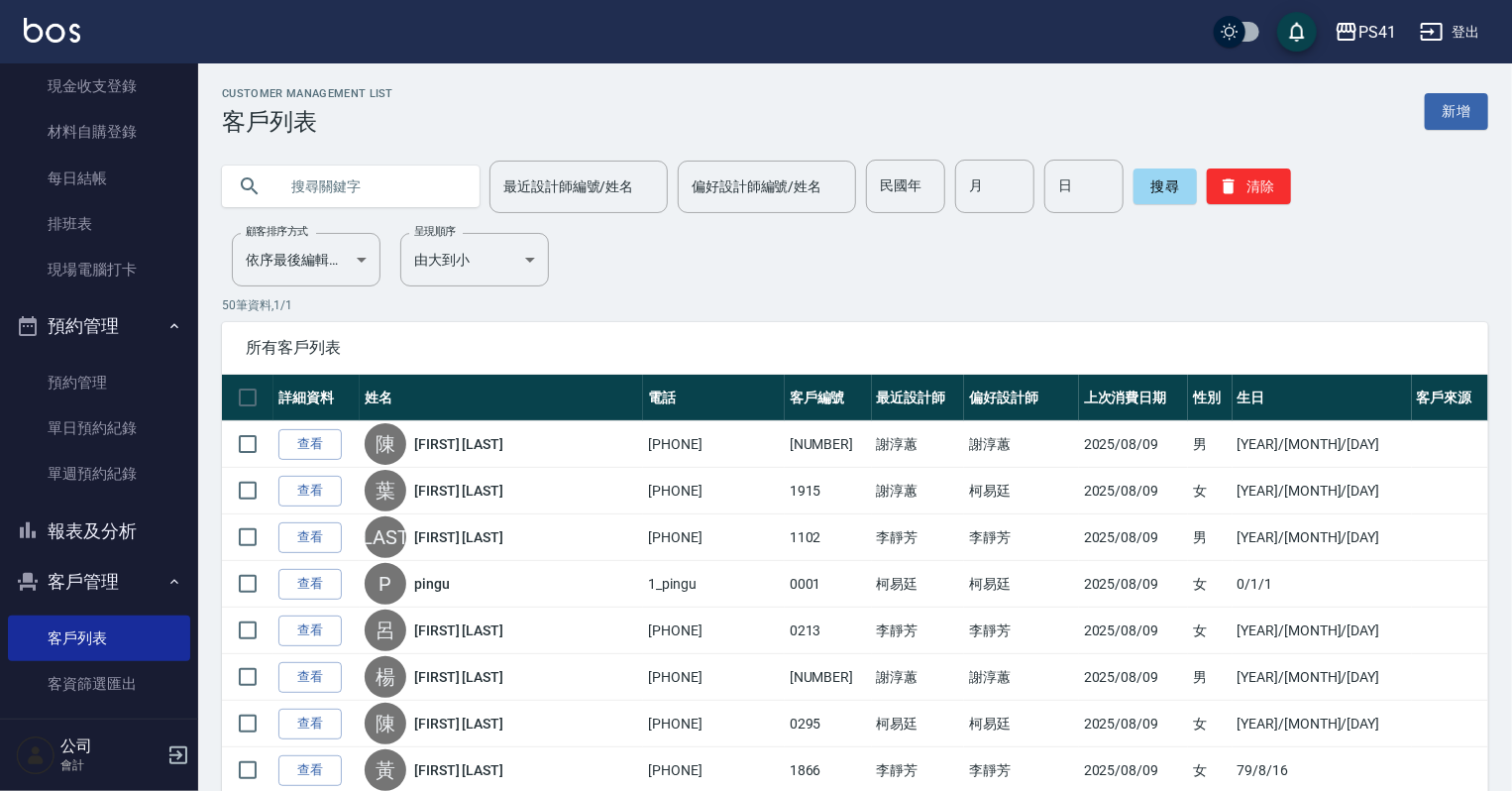 click at bounding box center (371, 186) 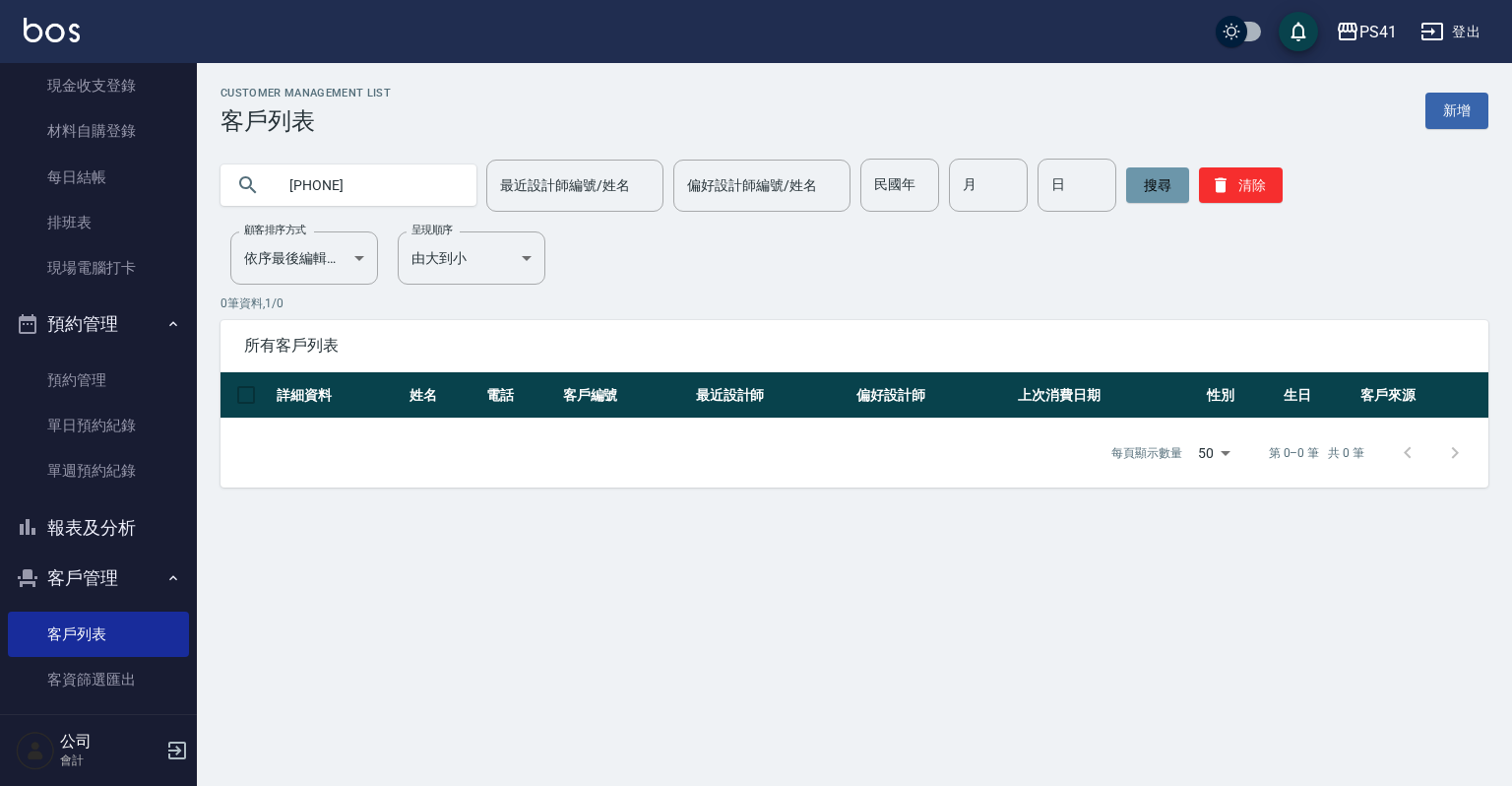 drag, startPoint x: 1165, startPoint y: 193, endPoint x: 1115, endPoint y: 159, distance: 60.46487 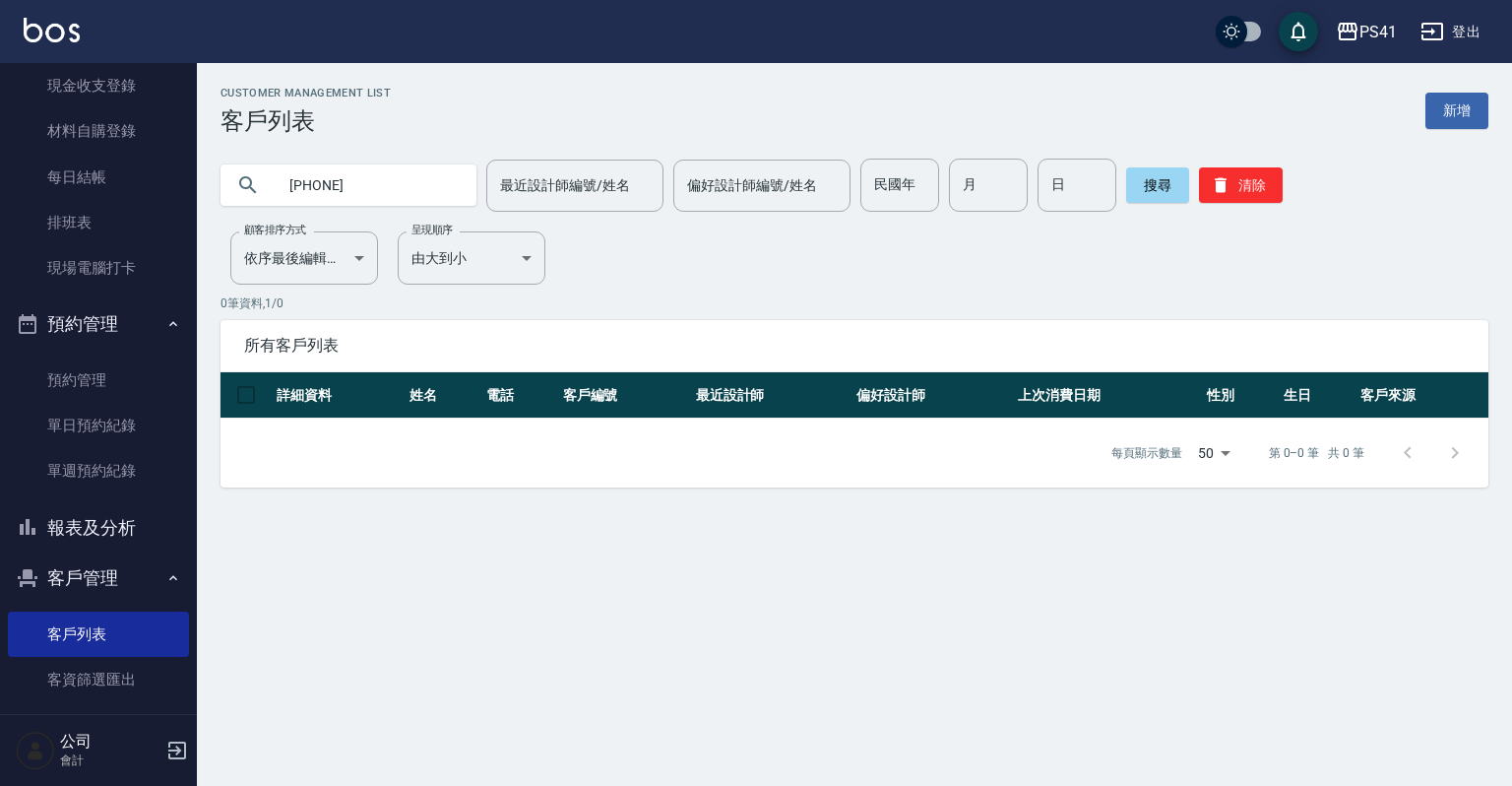 click on "[PHONE]" at bounding box center [368, 185] 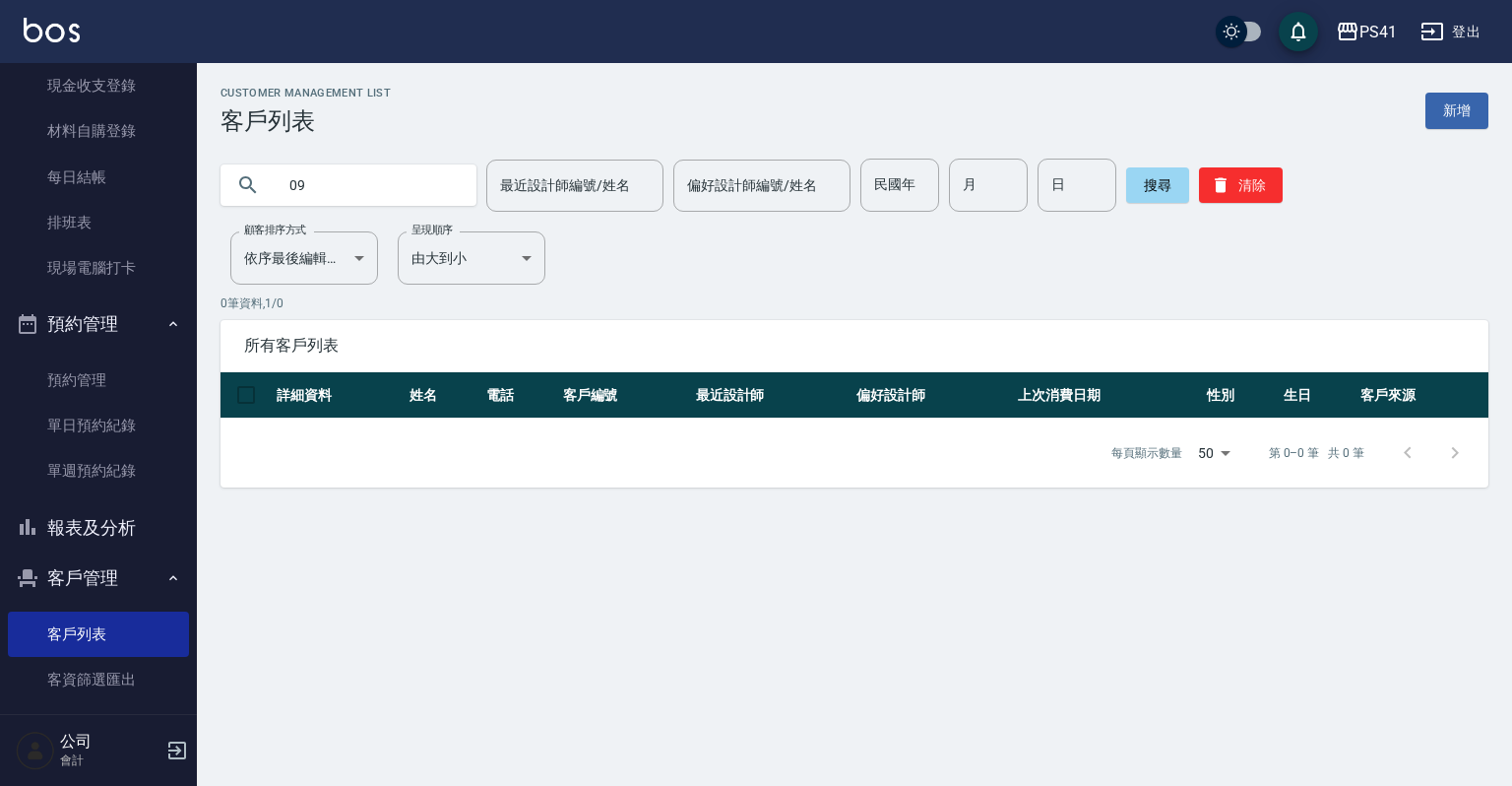 type on "0" 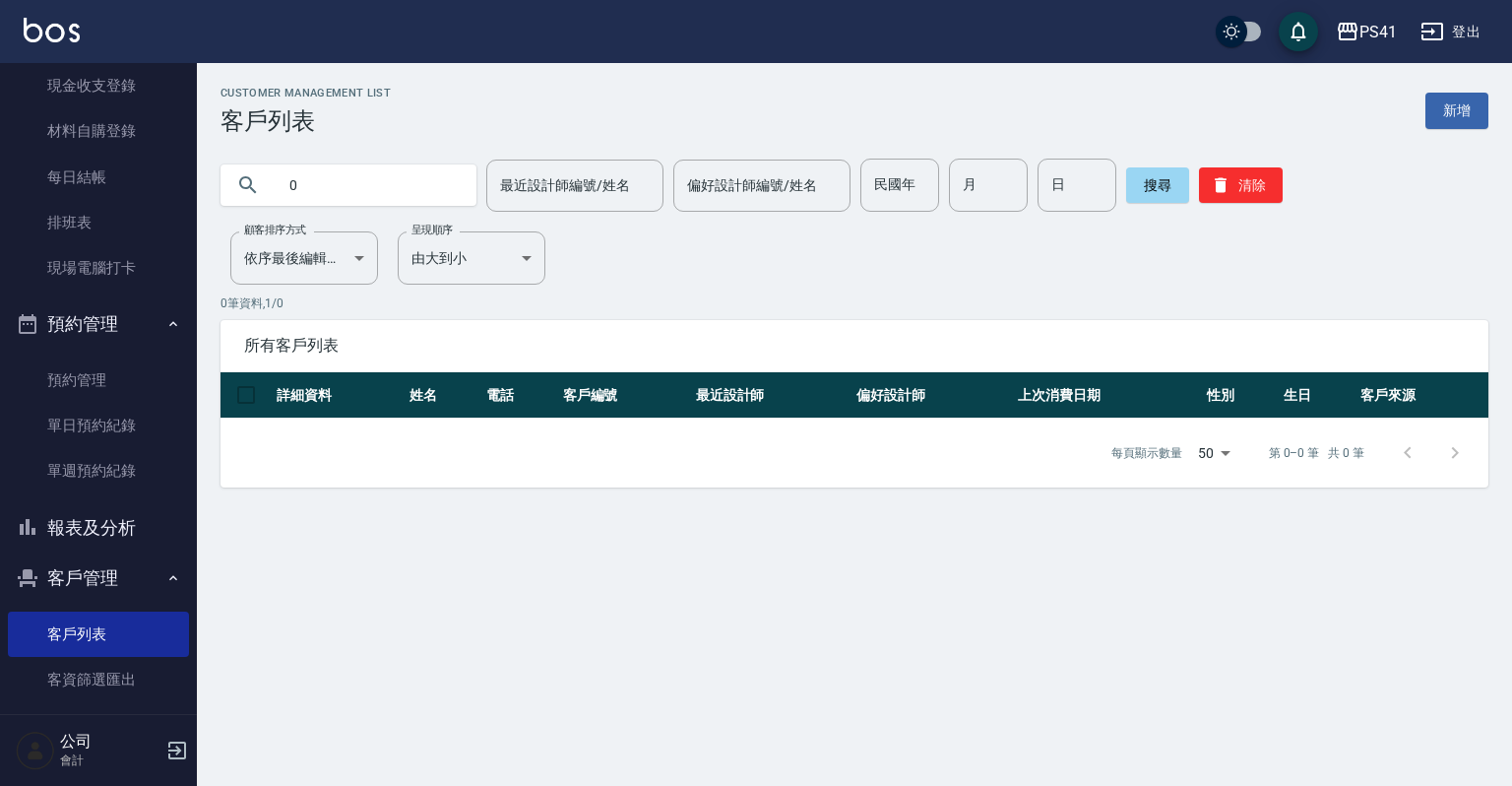 type 